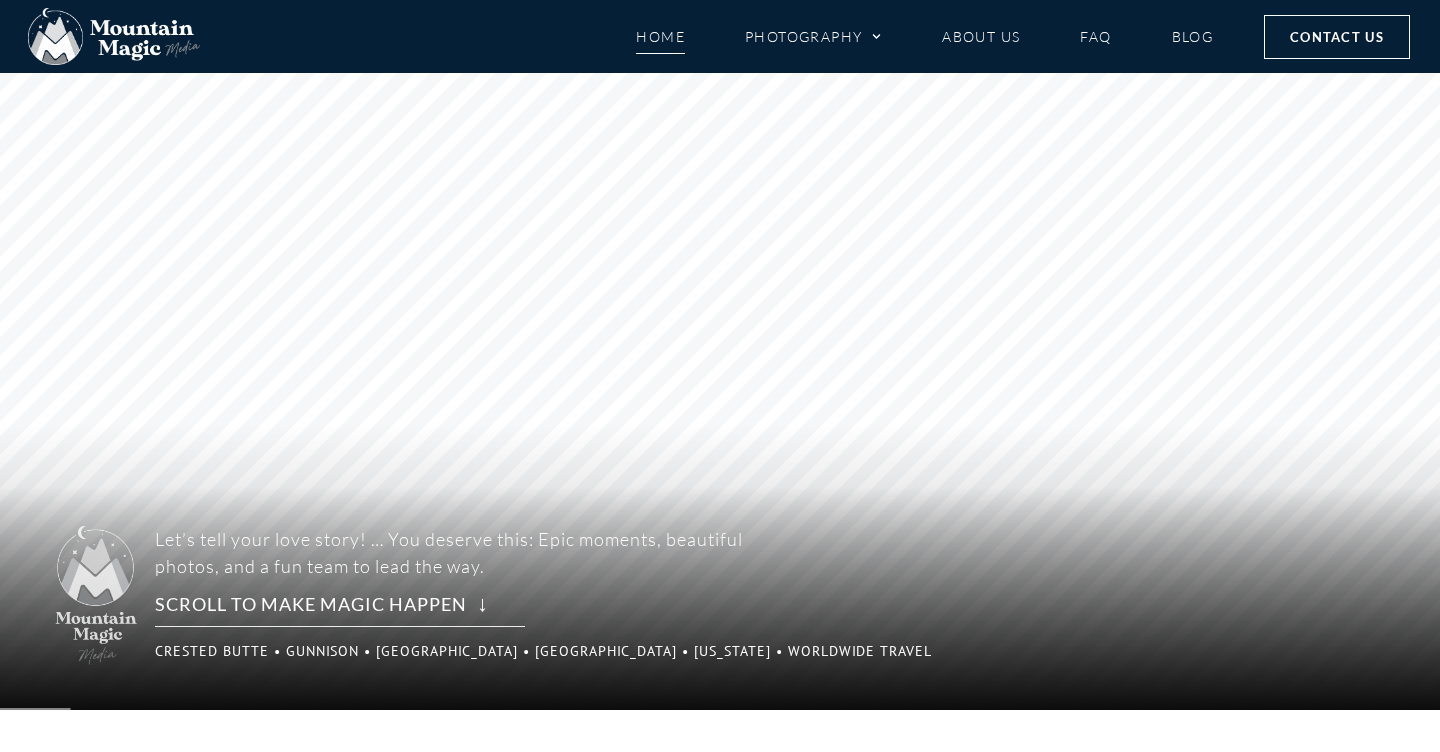 scroll, scrollTop: 0, scrollLeft: 0, axis: both 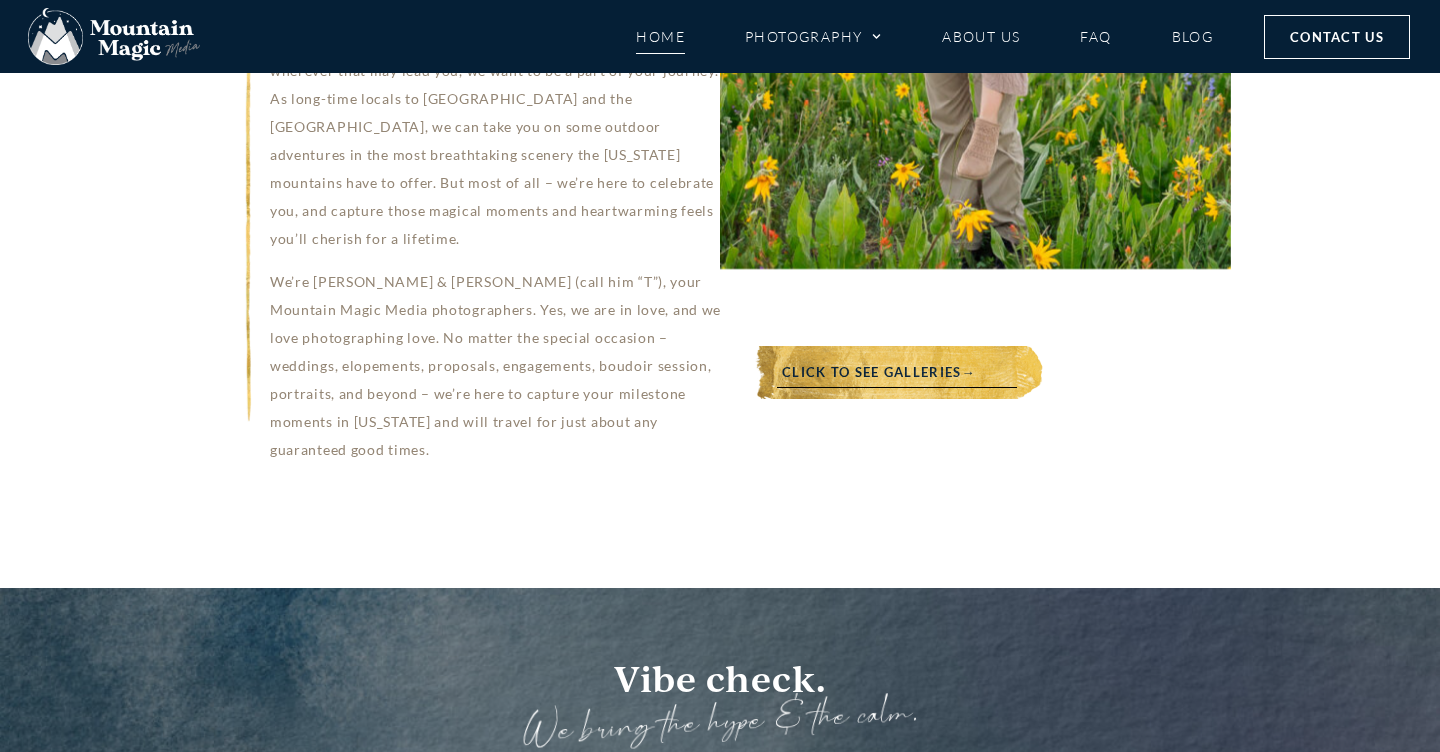 click on "Click to see galleries→" at bounding box center (879, 372) 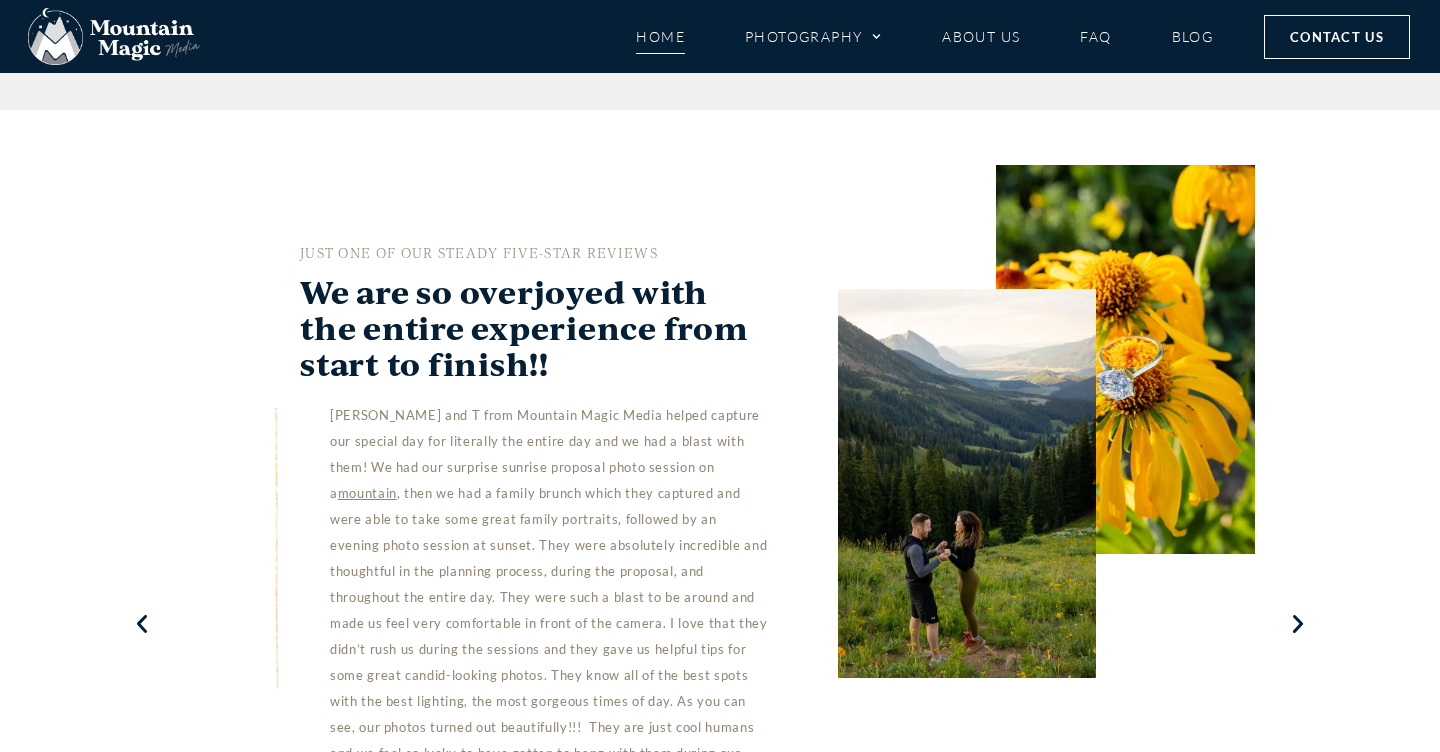 scroll, scrollTop: 5261, scrollLeft: 0, axis: vertical 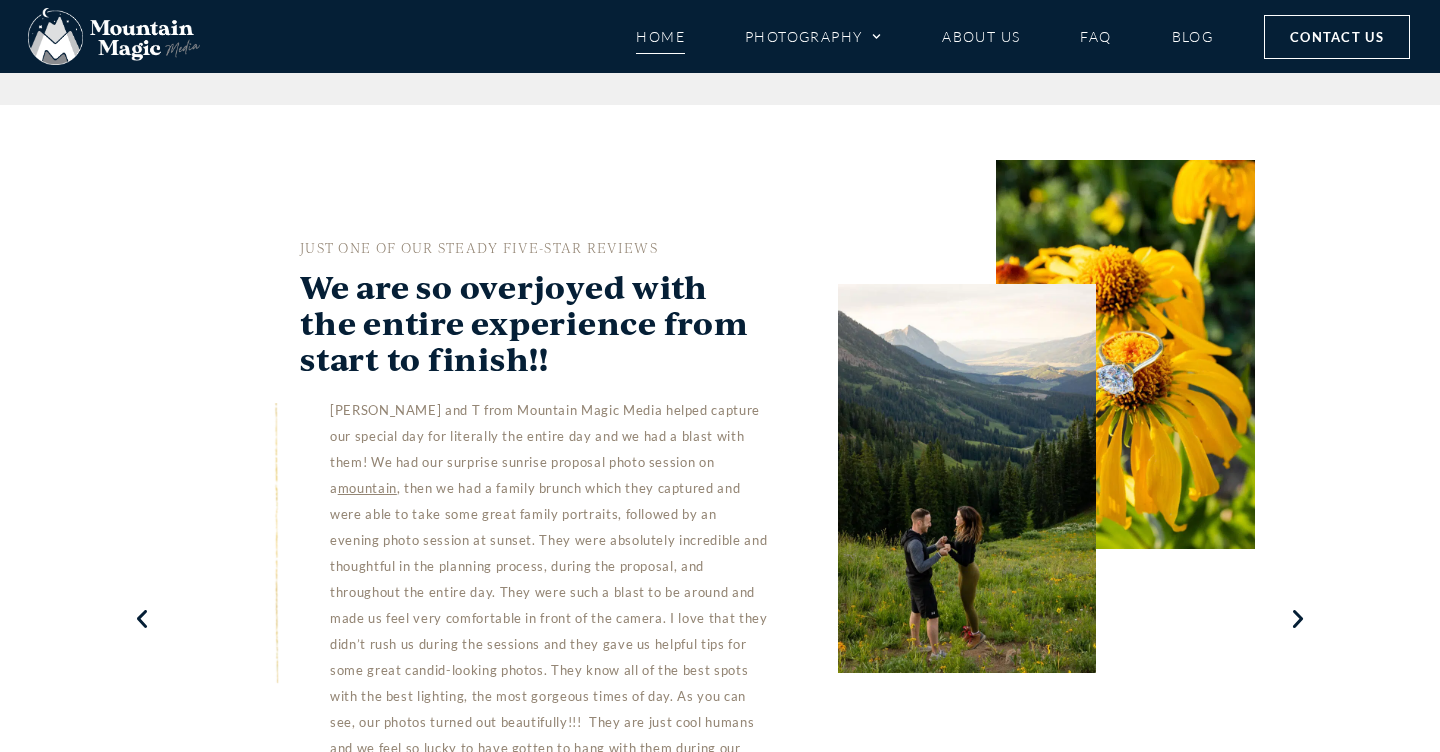click 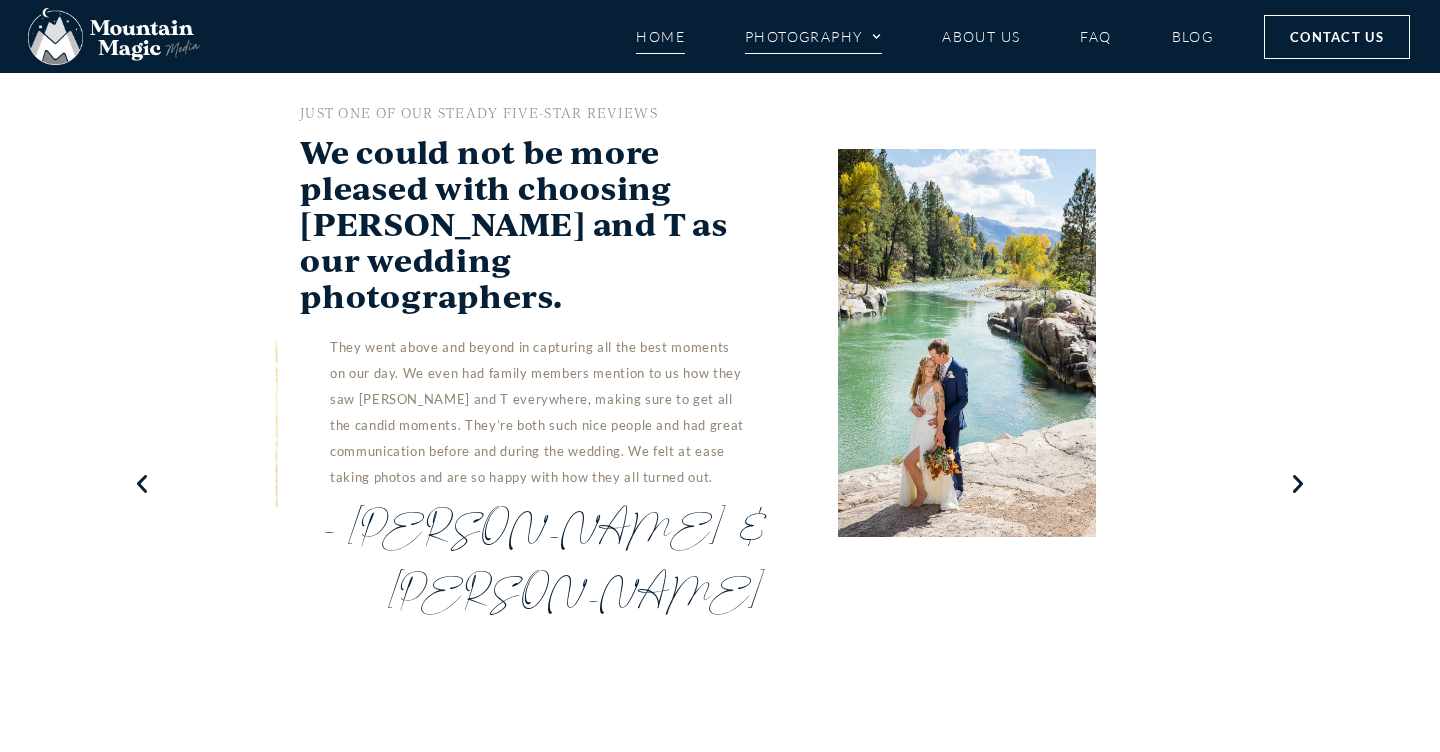 scroll, scrollTop: 4053, scrollLeft: 0, axis: vertical 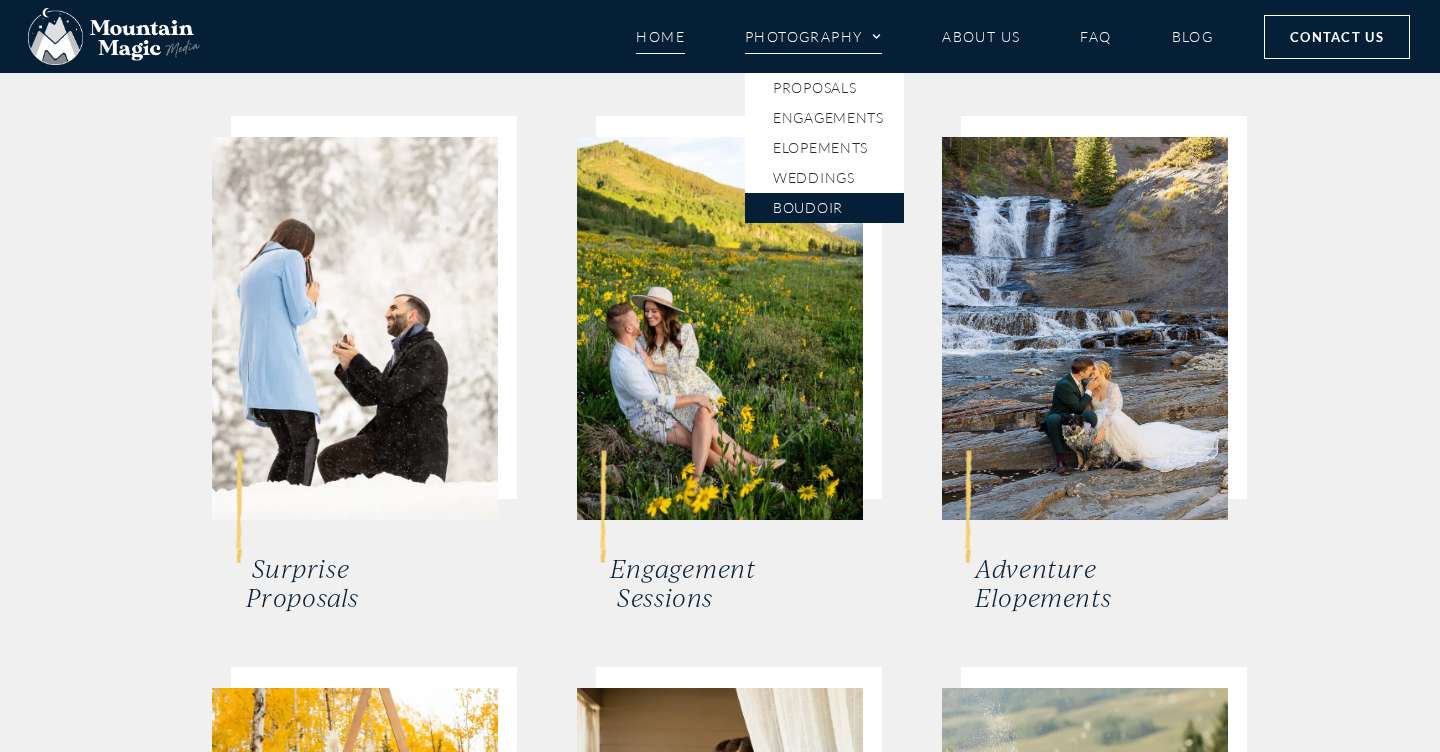 click on "Boudoir" 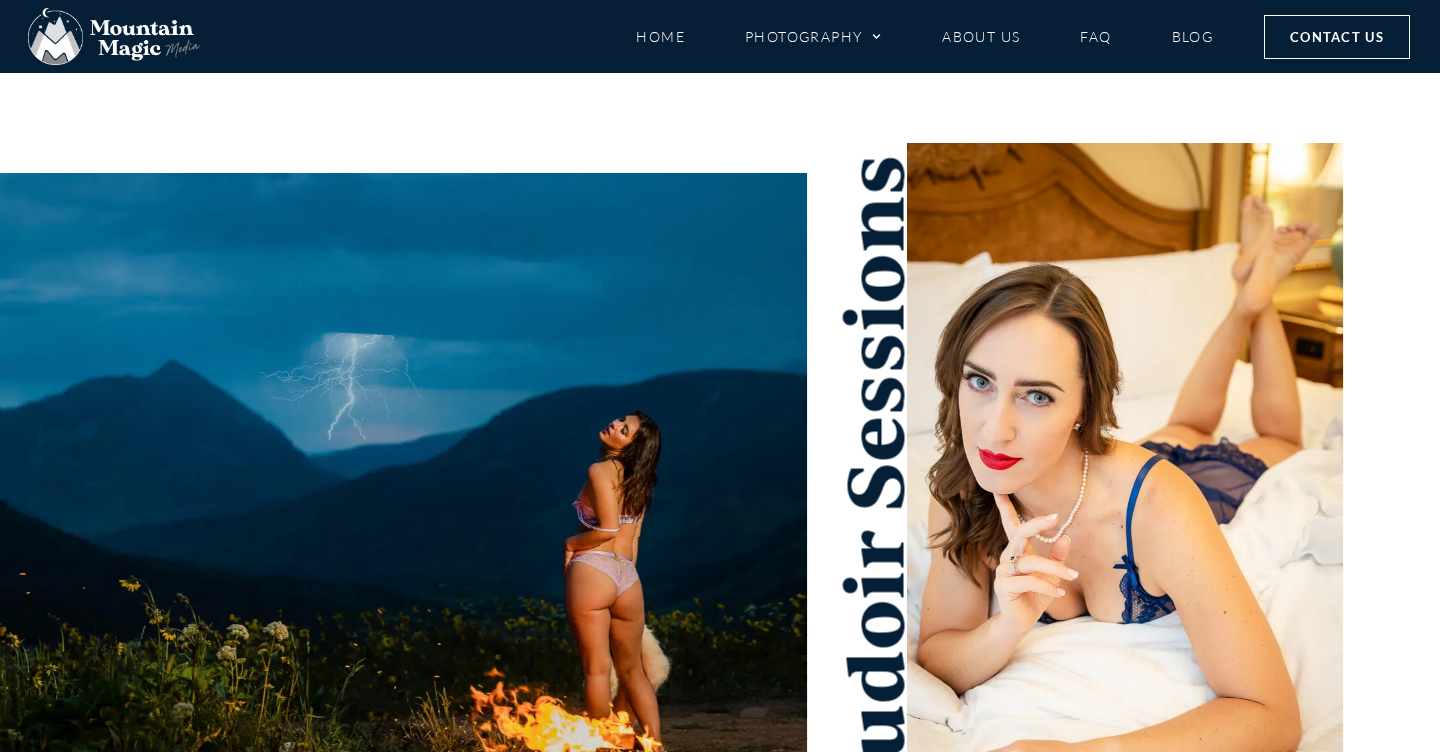 scroll, scrollTop: 0, scrollLeft: 0, axis: both 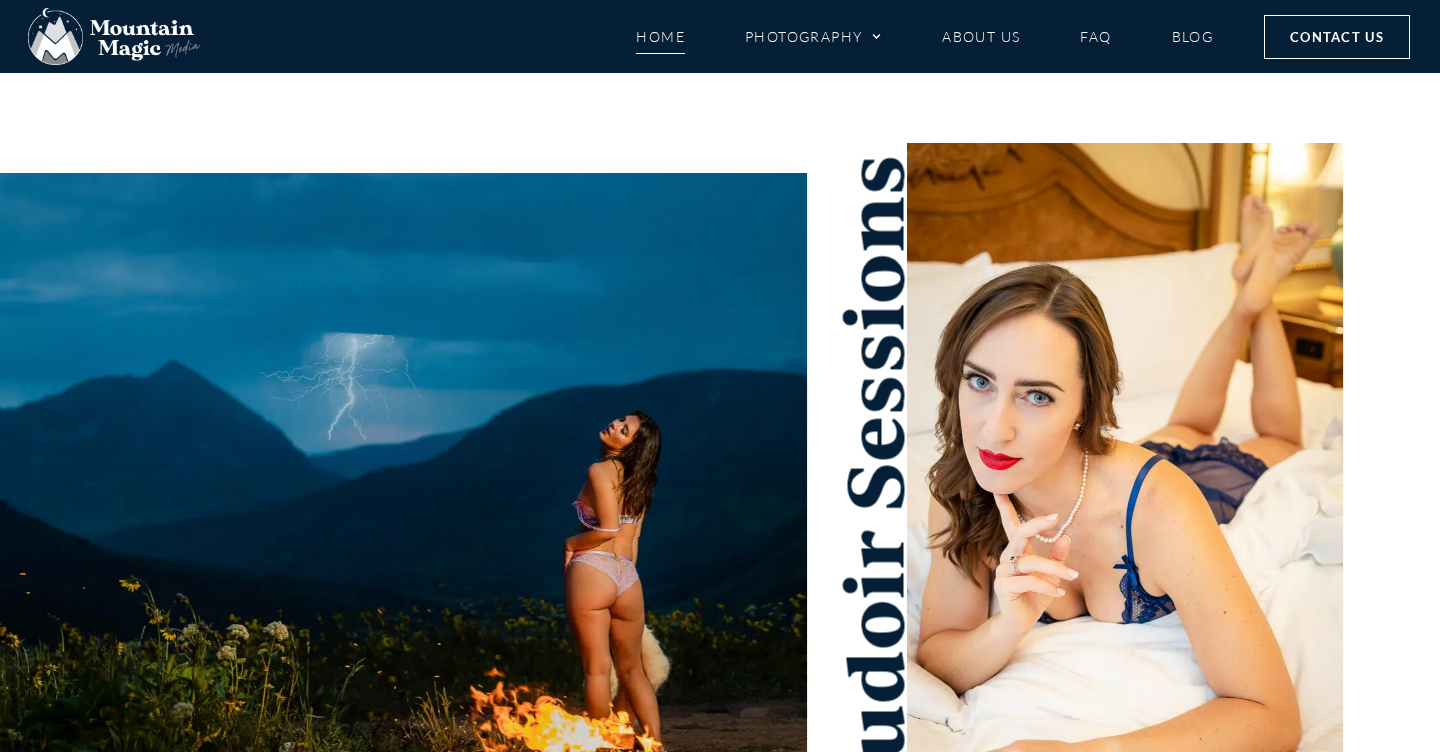 click on "Home" 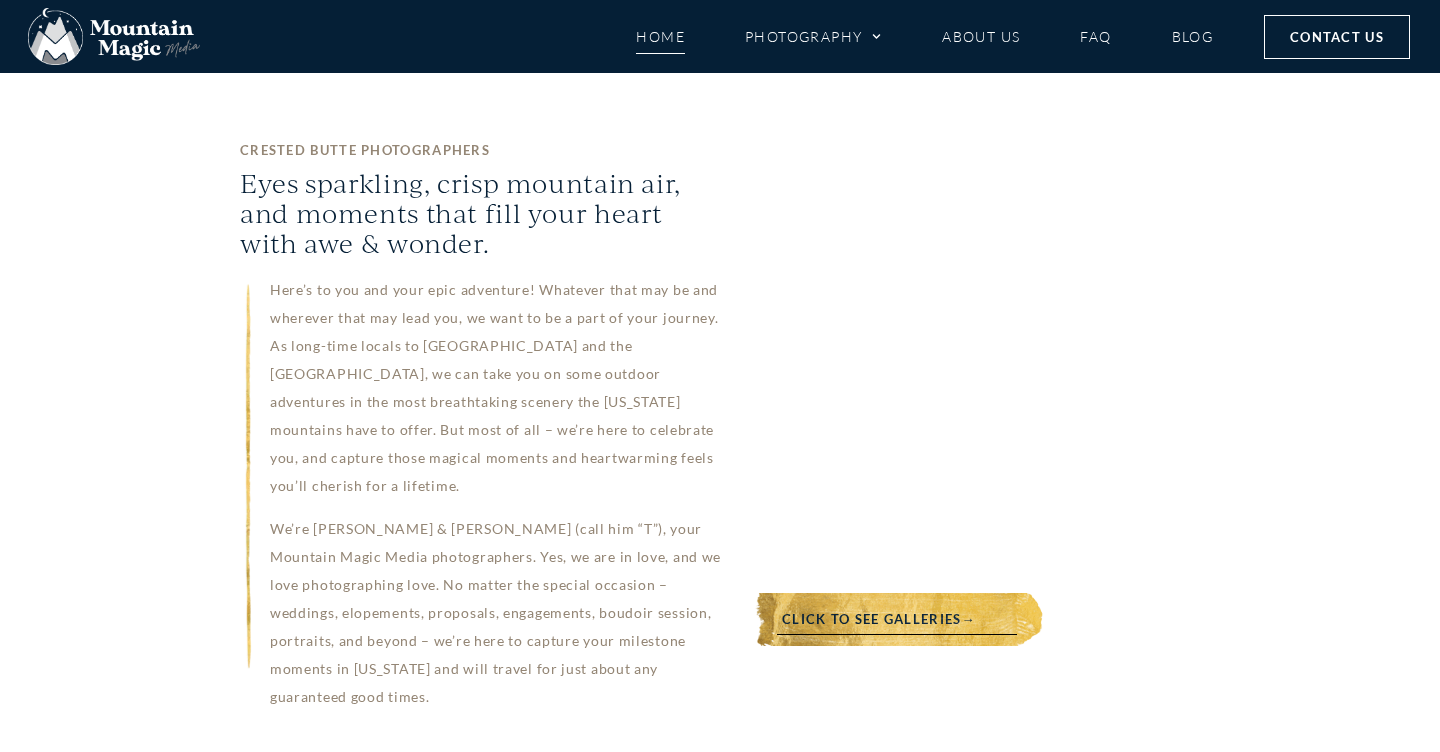 scroll, scrollTop: 1524, scrollLeft: 0, axis: vertical 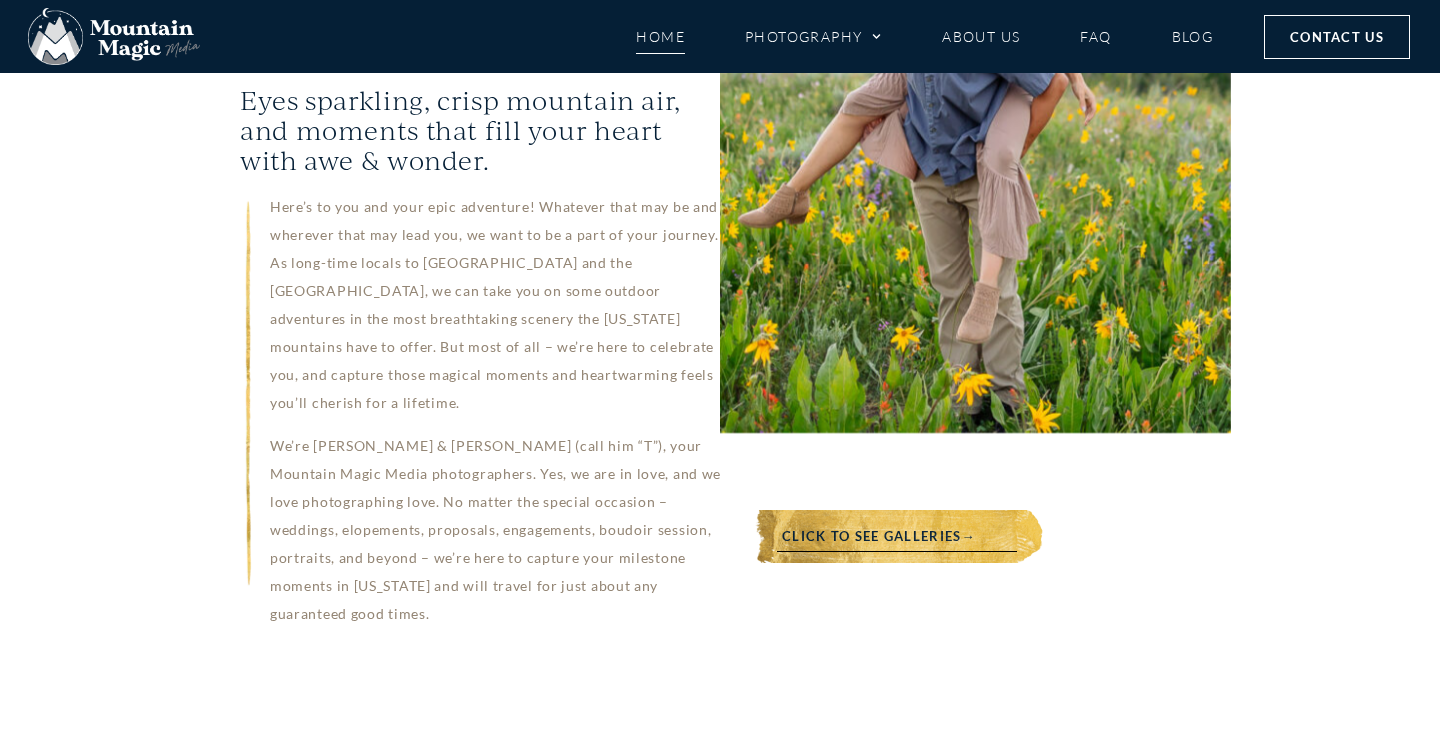 click on "Click to see galleries→" at bounding box center [879, 536] 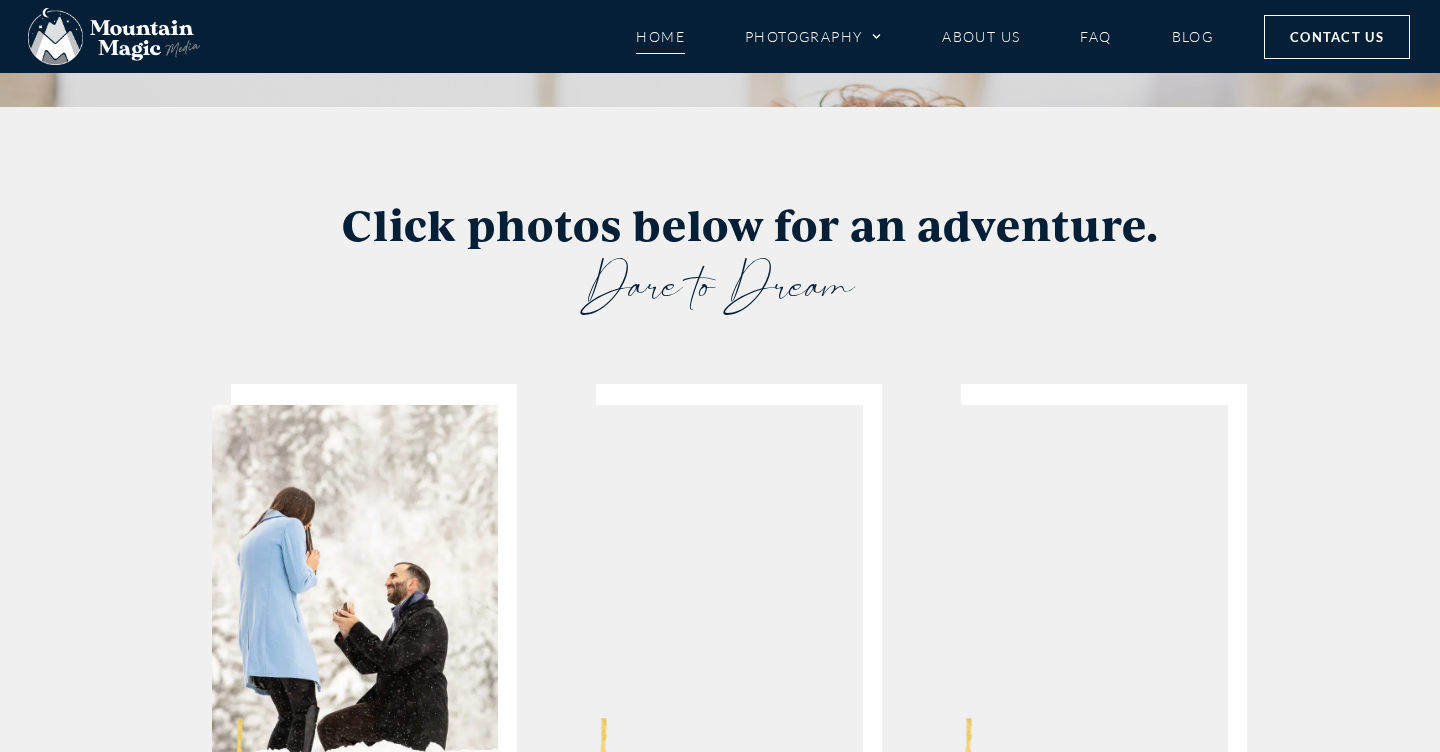 scroll, scrollTop: 3786, scrollLeft: 0, axis: vertical 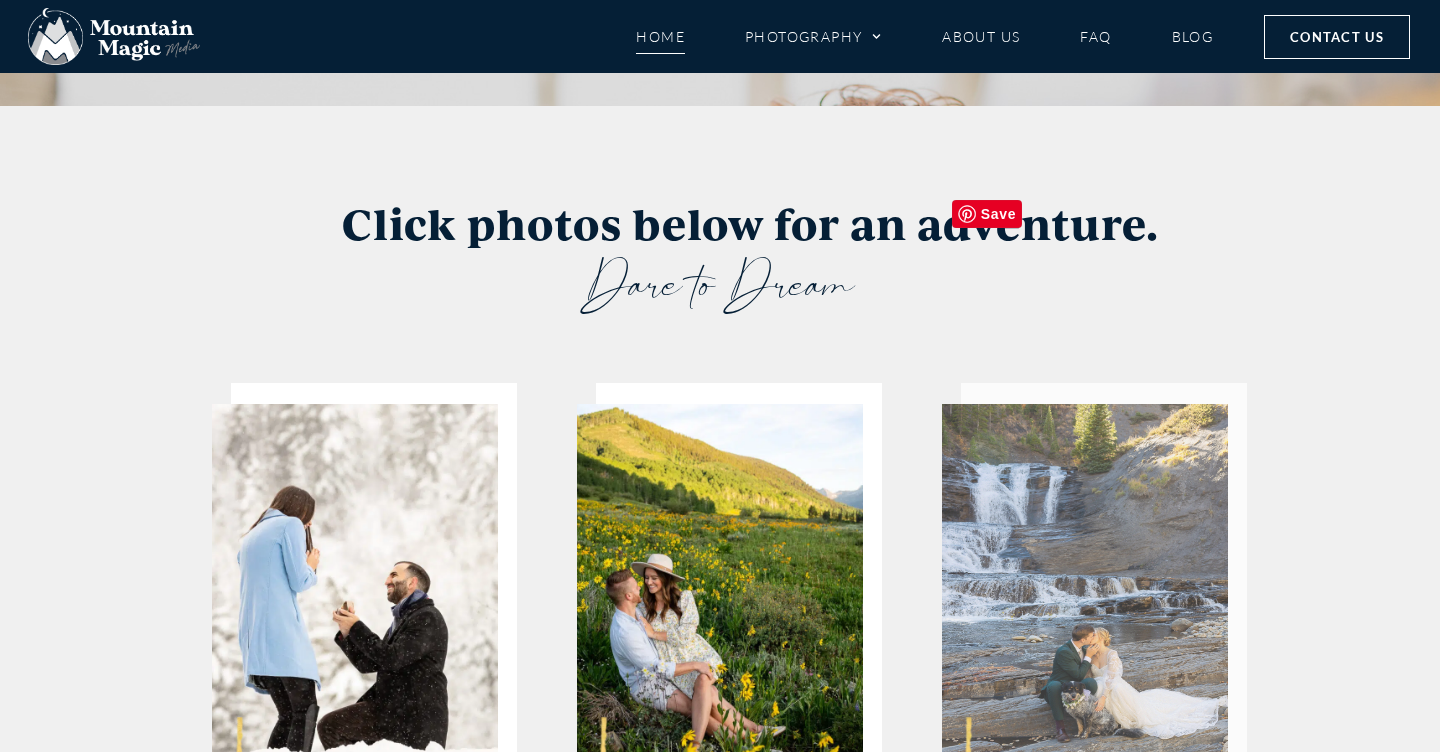 click at bounding box center [1085, 595] 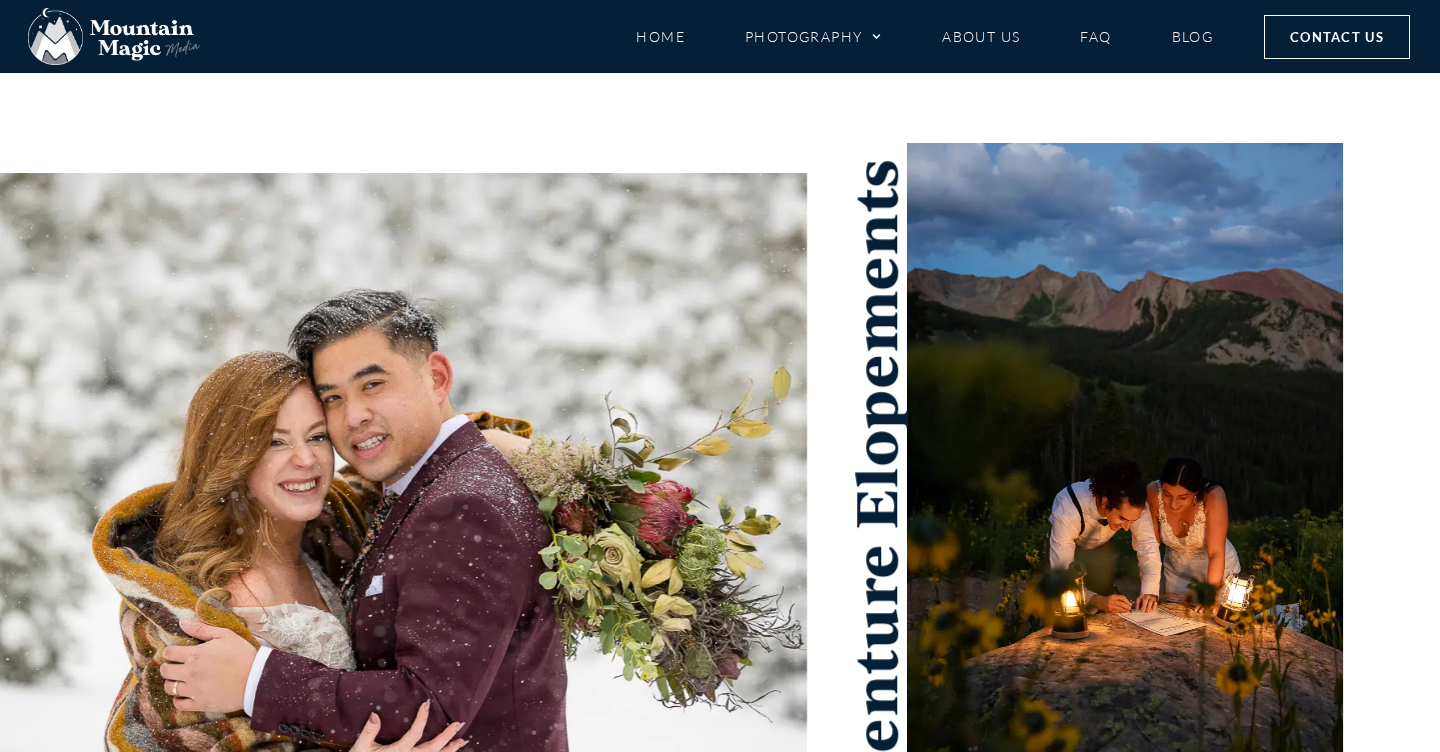 scroll, scrollTop: 0, scrollLeft: 0, axis: both 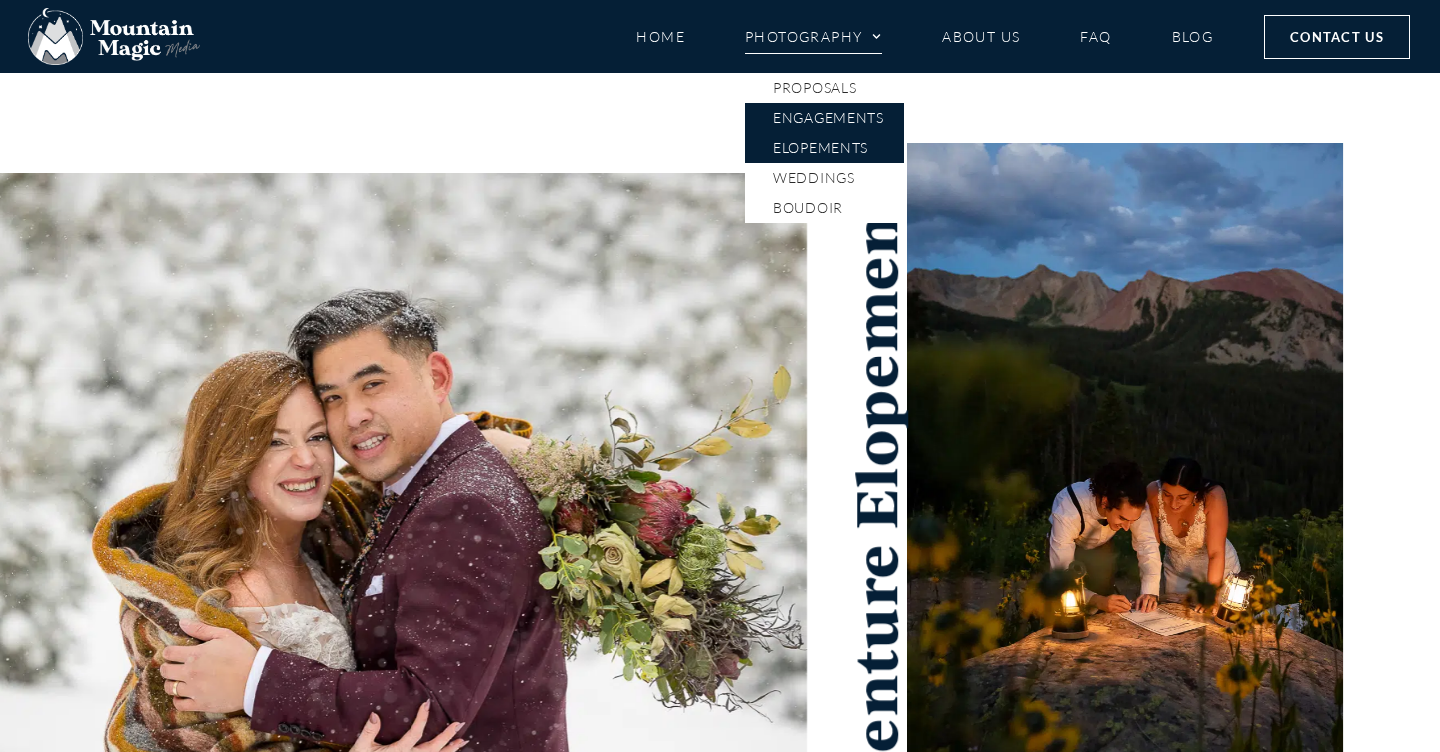 click on "Engagements" 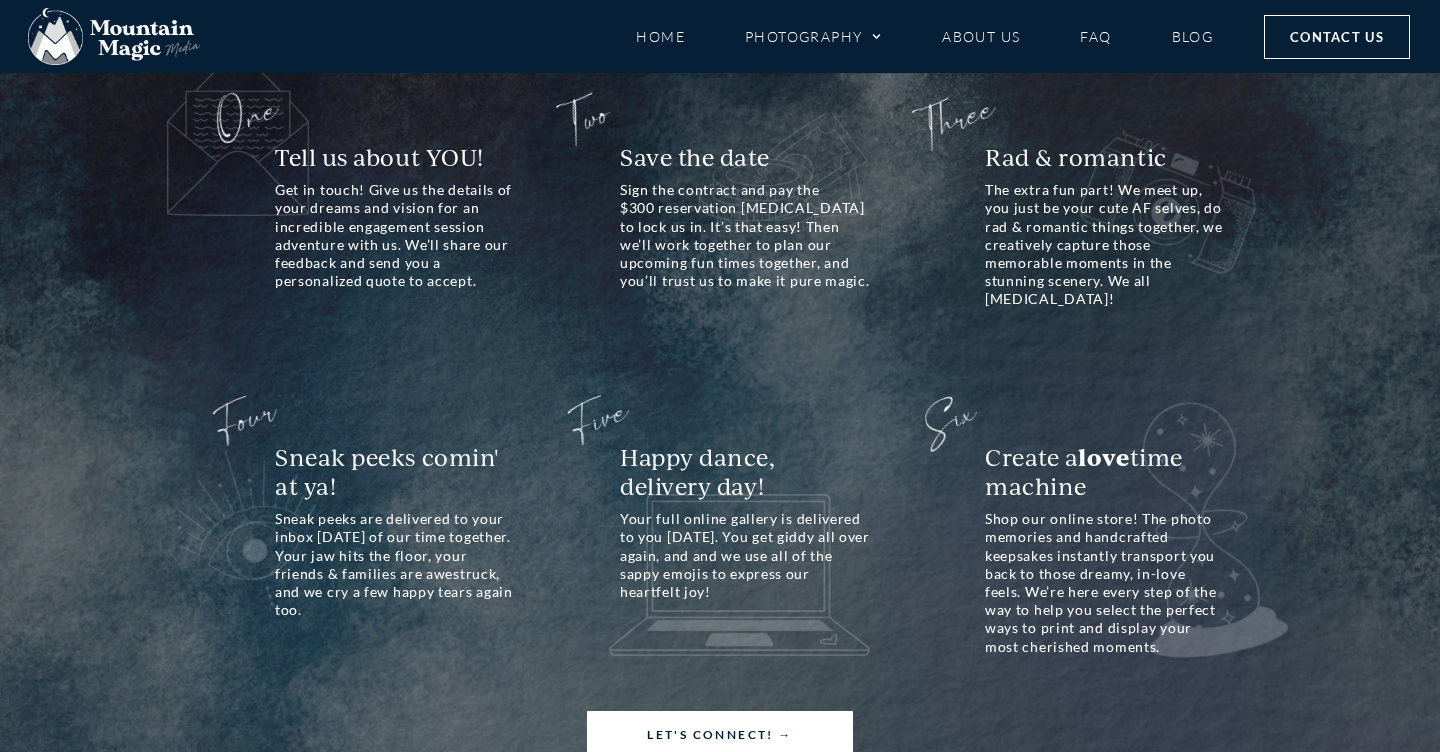 scroll, scrollTop: 1186, scrollLeft: 0, axis: vertical 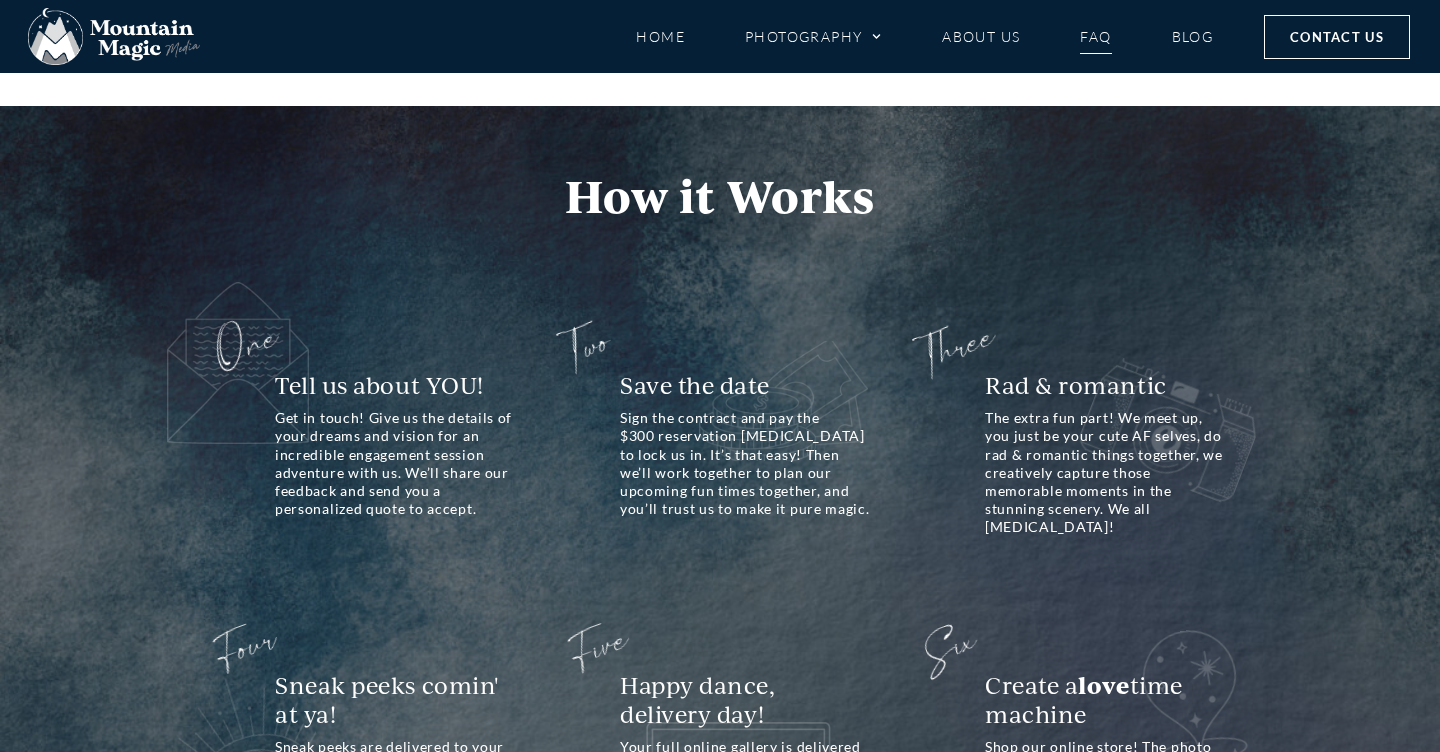 click on "FAQ" 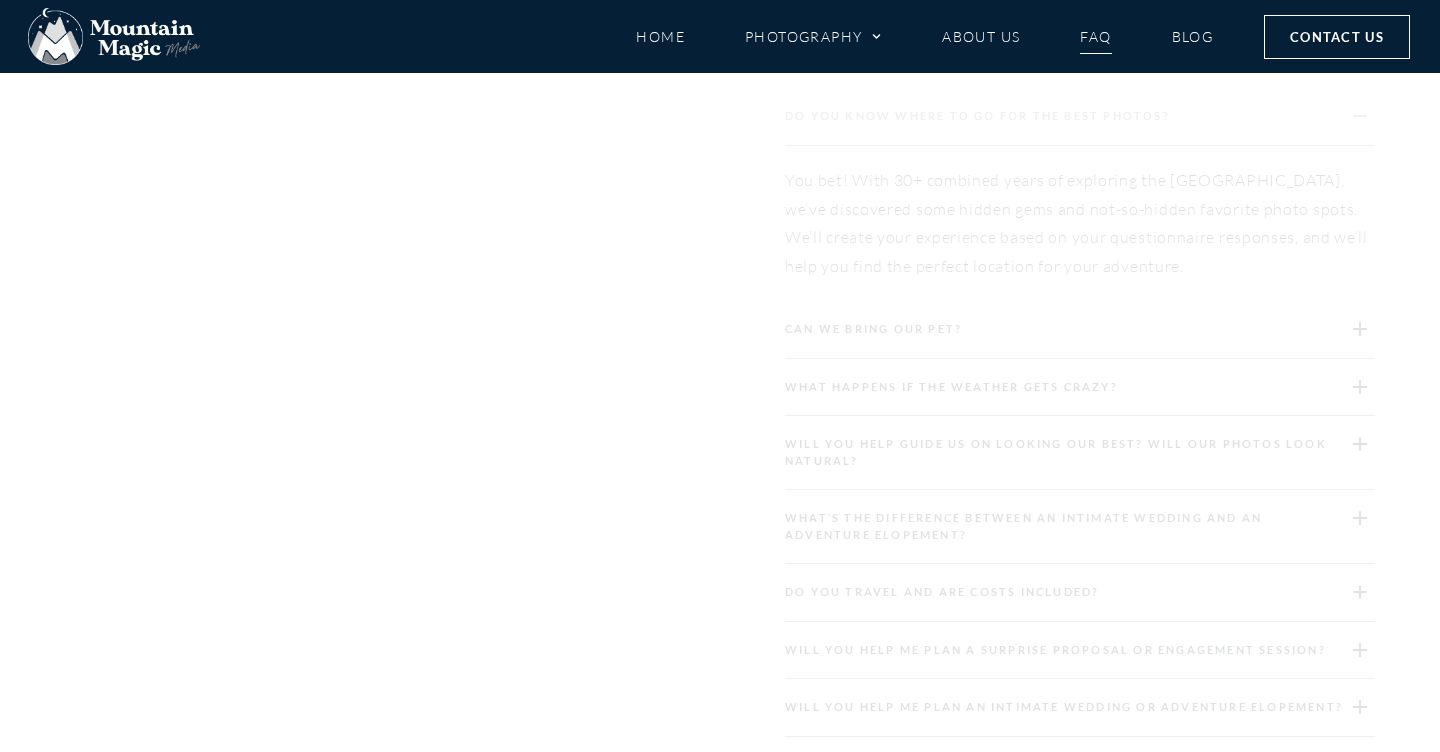 scroll, scrollTop: 2068, scrollLeft: 0, axis: vertical 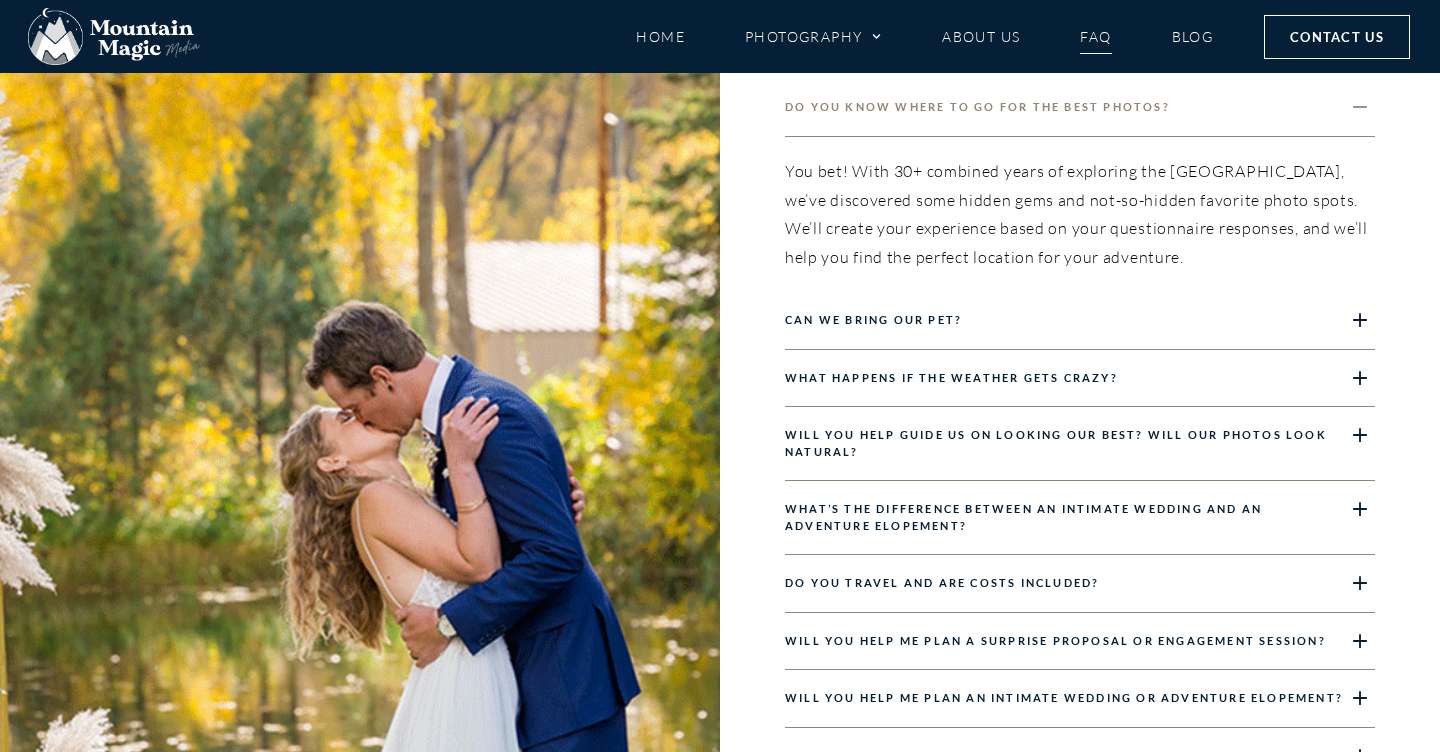 click on "Can we bring our pet?" at bounding box center (873, 319) 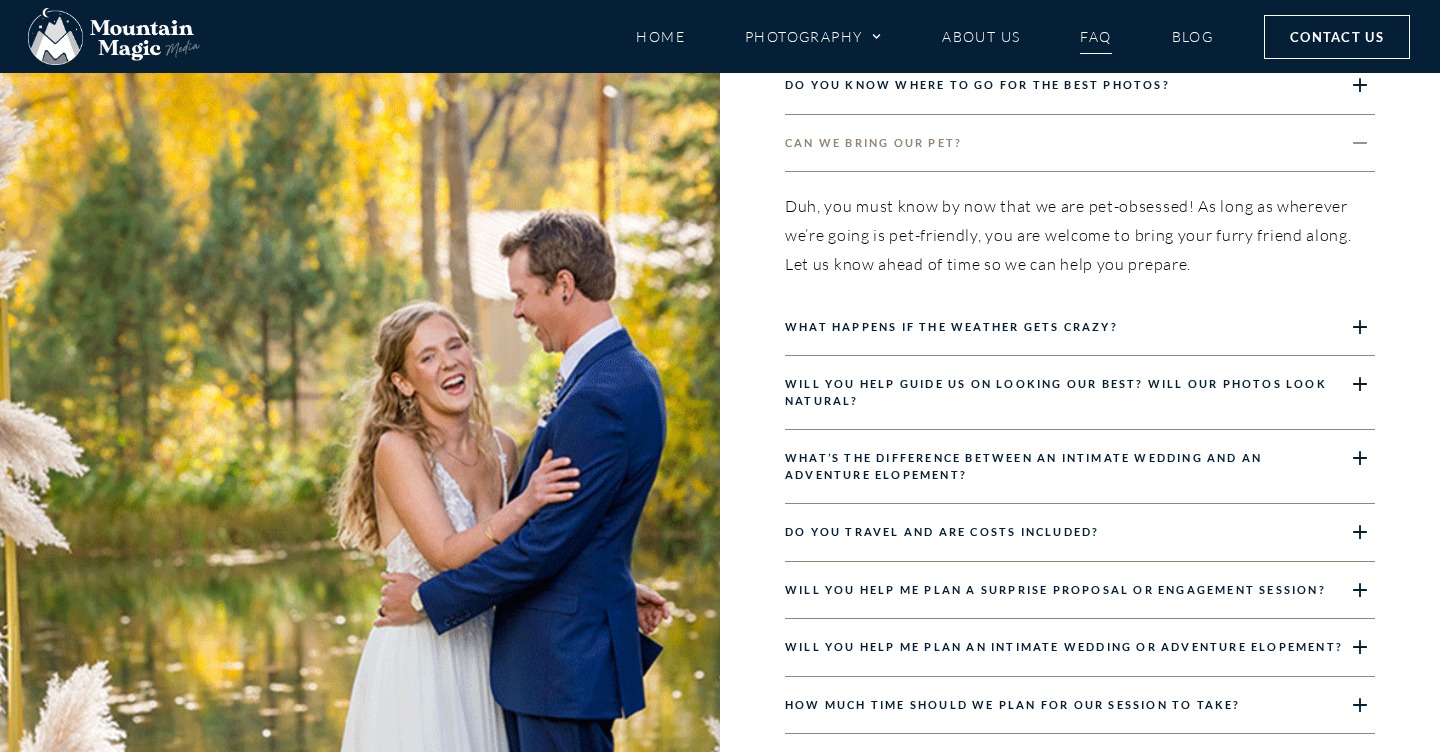 scroll, scrollTop: 2091, scrollLeft: 0, axis: vertical 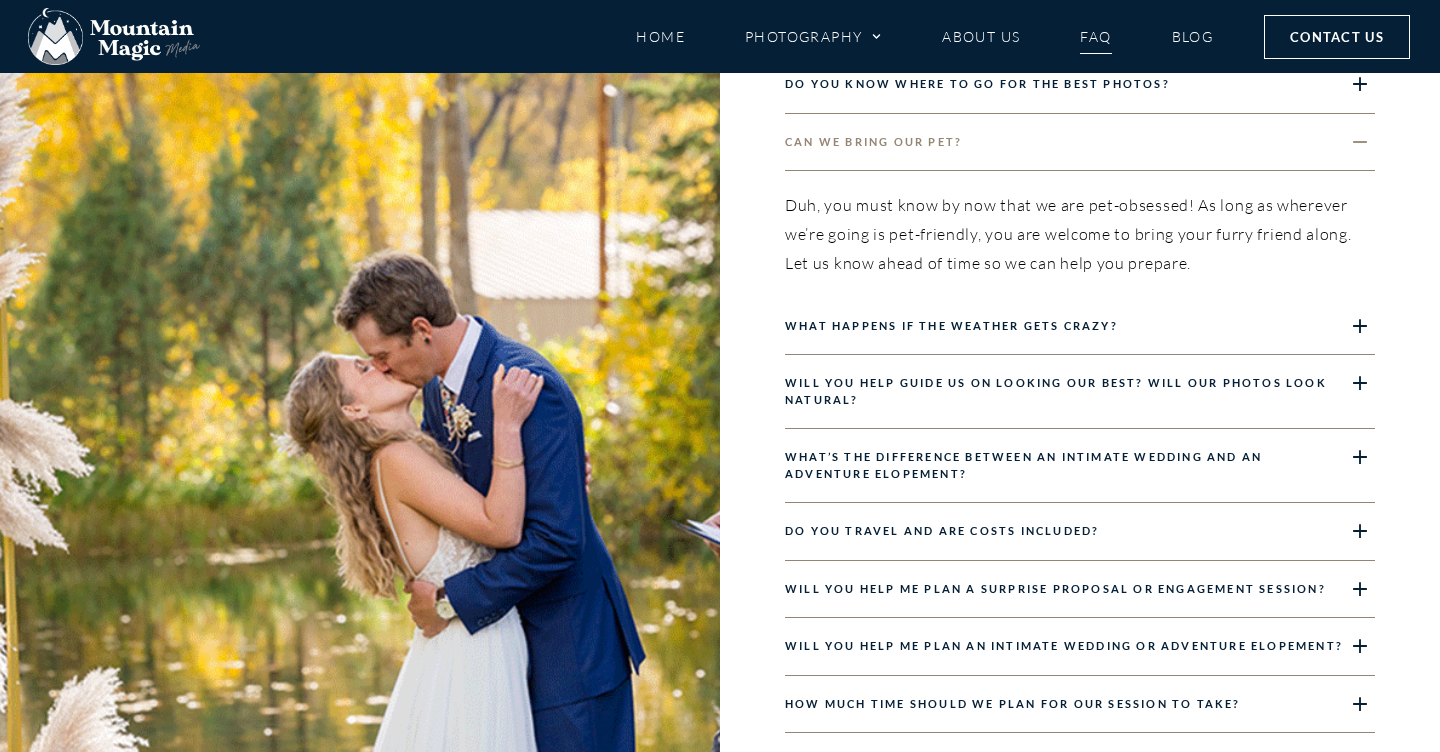 click on "What happens if the weather gets crazy?" at bounding box center (1080, 327) 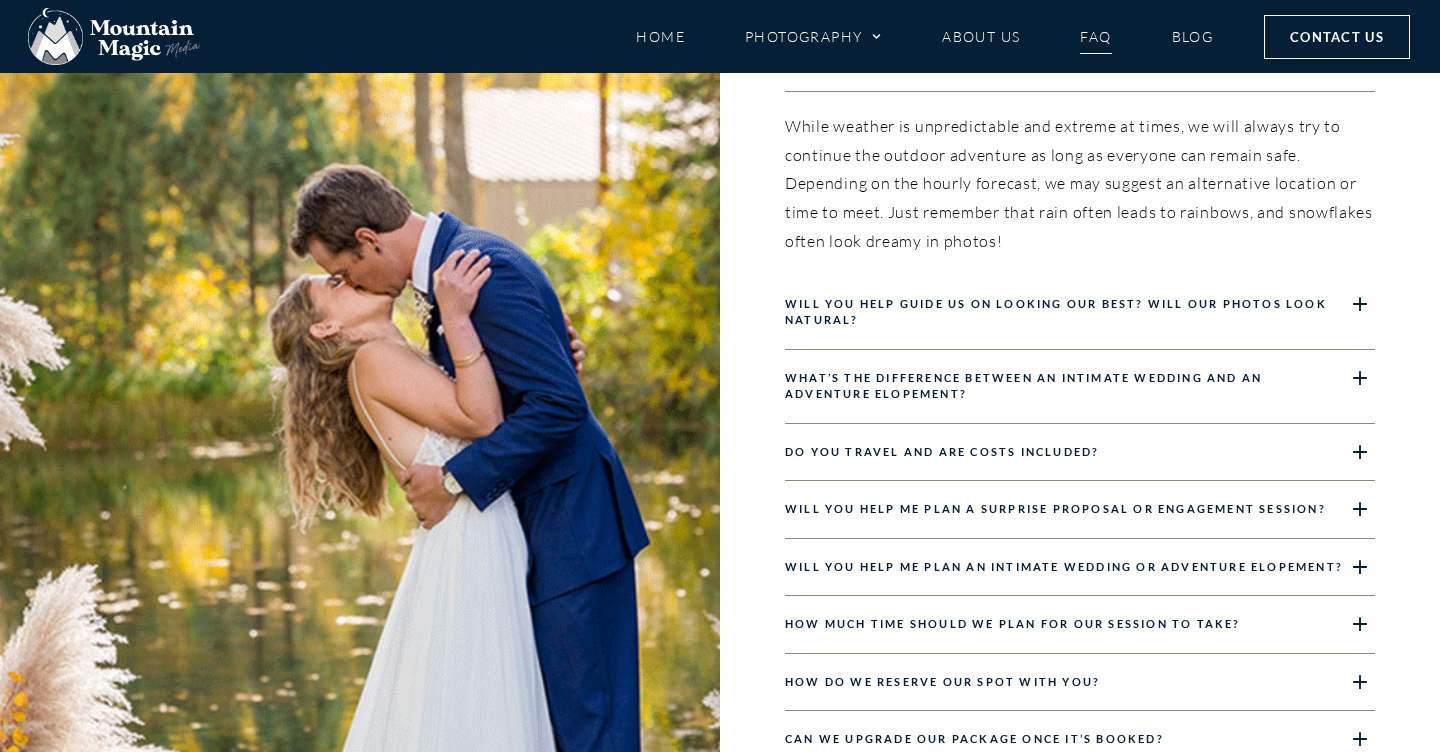 scroll, scrollTop: 2233, scrollLeft: 0, axis: vertical 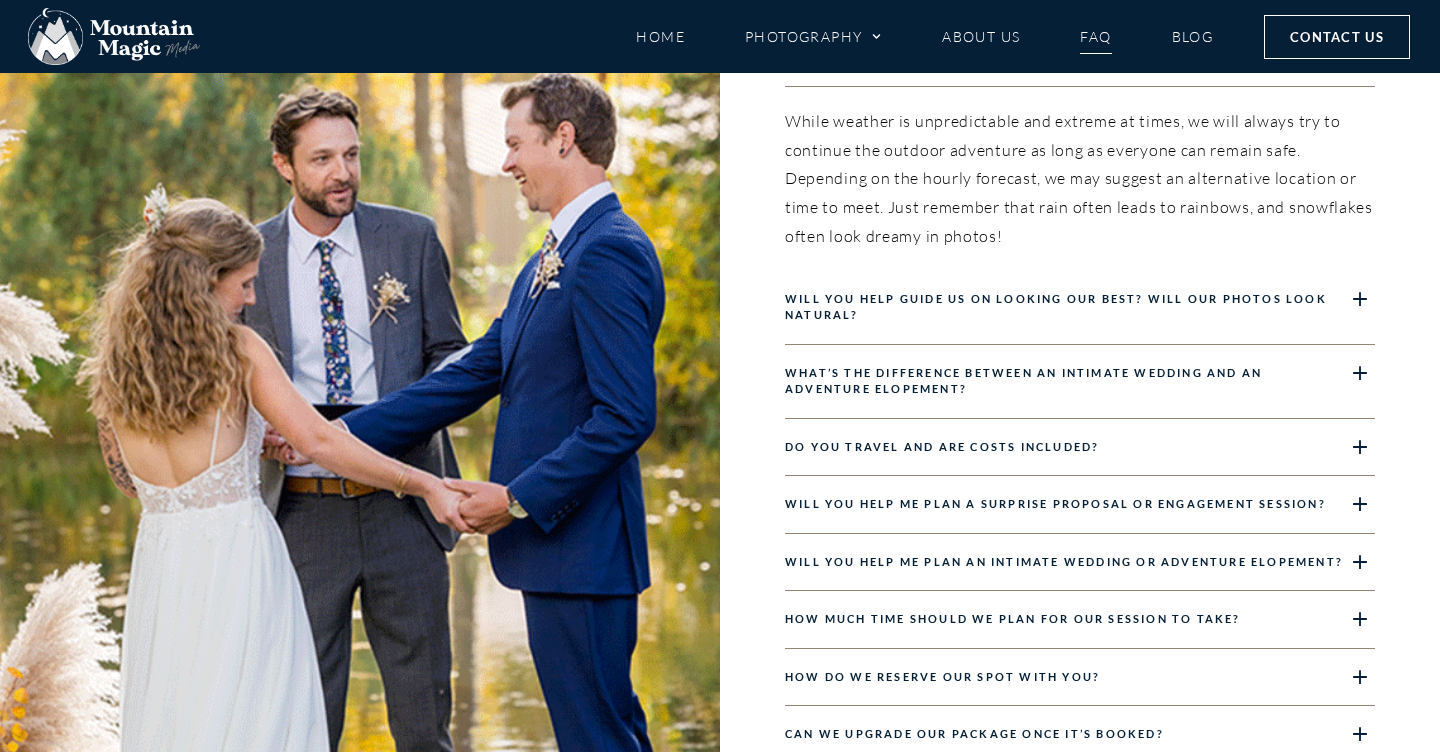 click on "Will you help guide us on looking our best? Will our photos look natural?" at bounding box center (1080, 308) 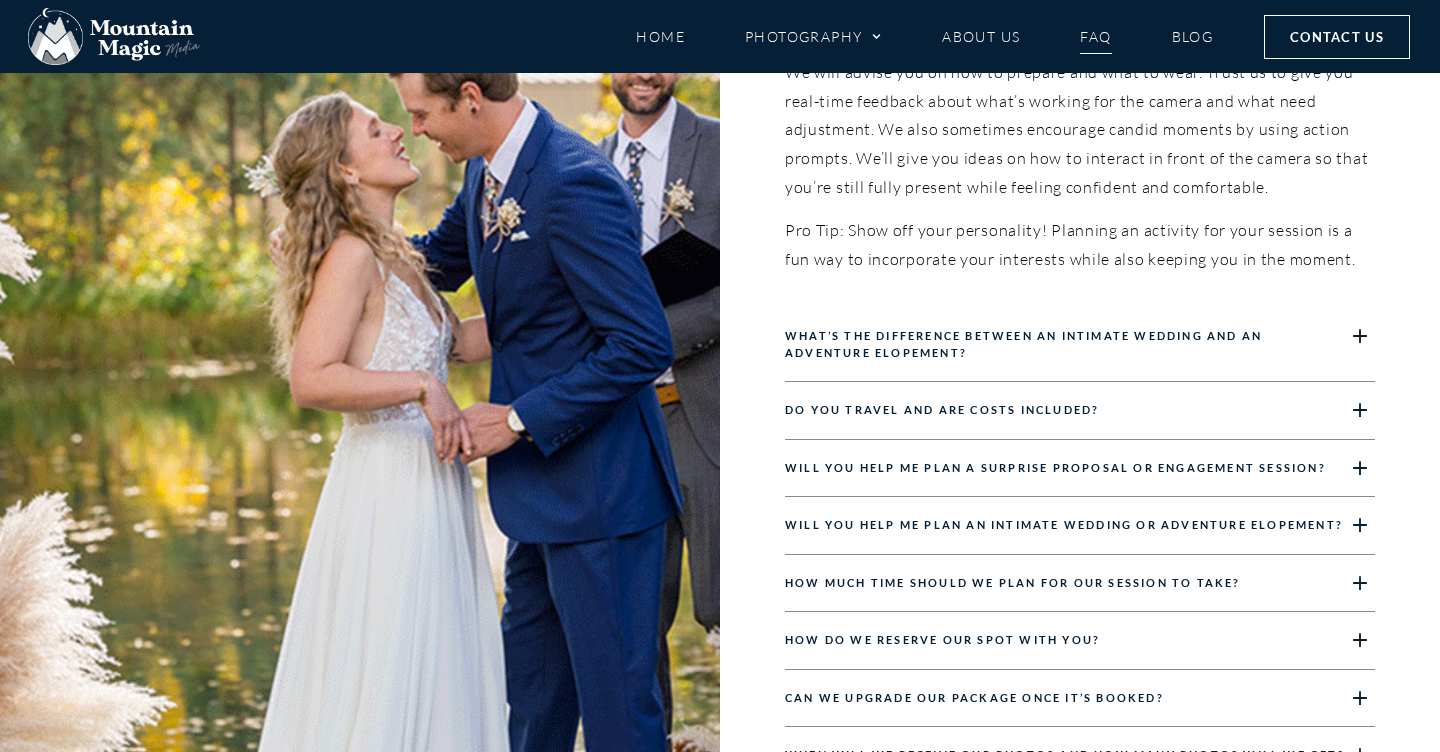 scroll, scrollTop: 2357, scrollLeft: 0, axis: vertical 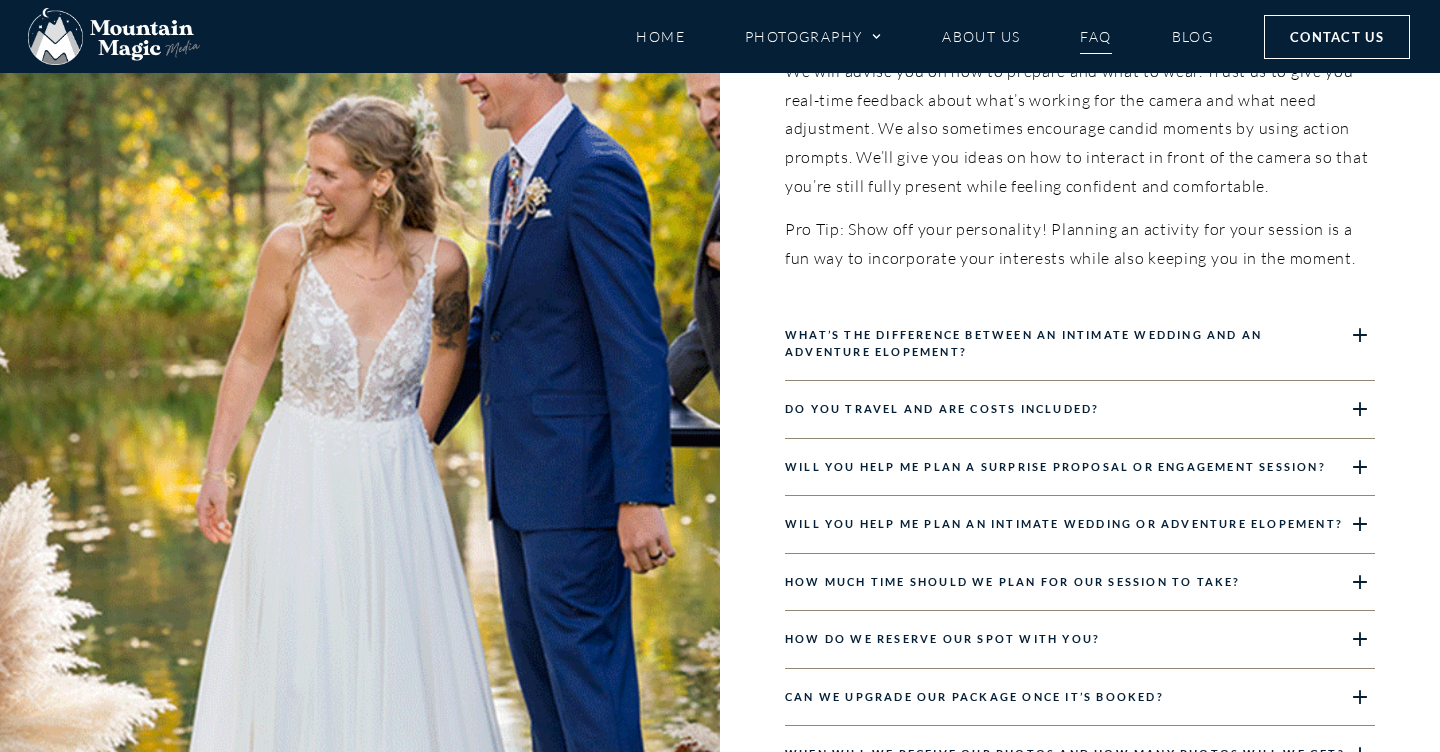 click on "Do you travel and are costs included?" at bounding box center (1080, 410) 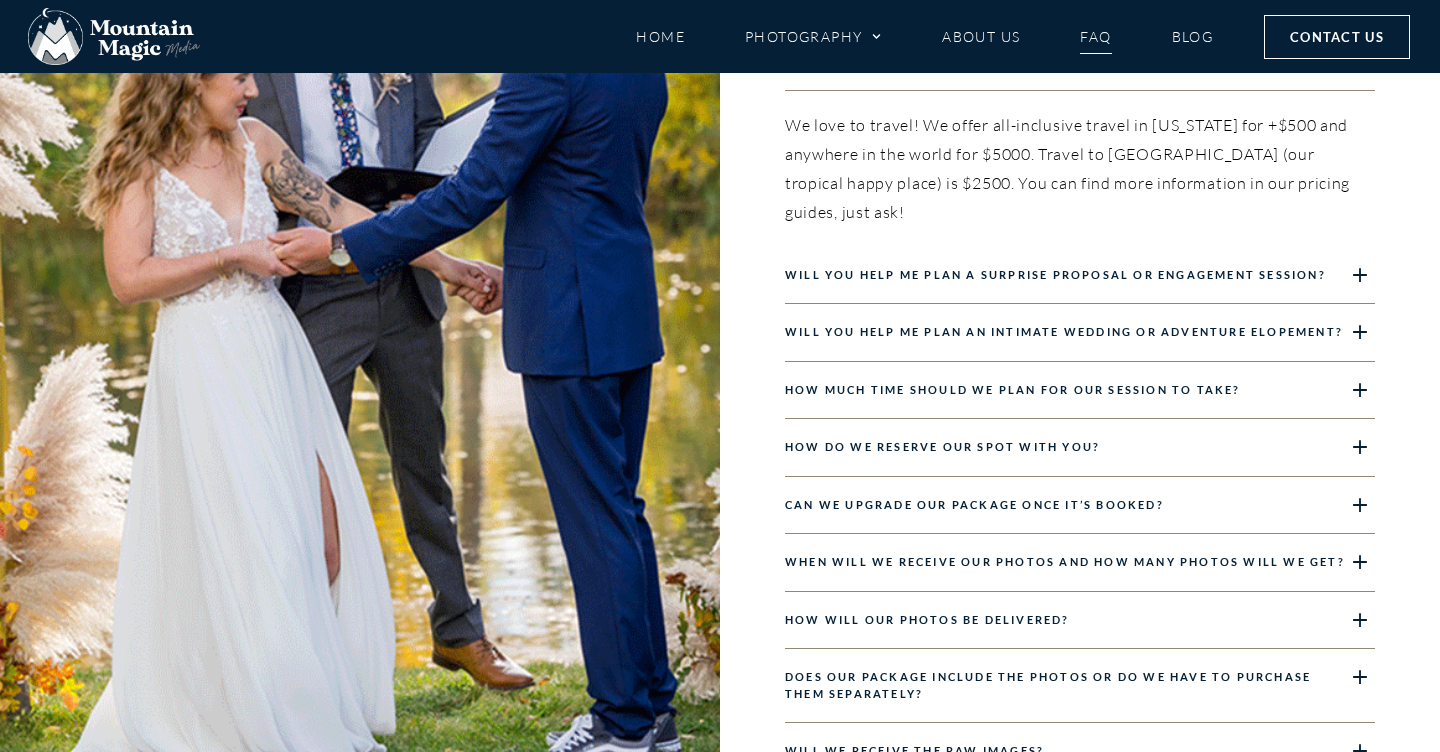 scroll, scrollTop: 2435, scrollLeft: 0, axis: vertical 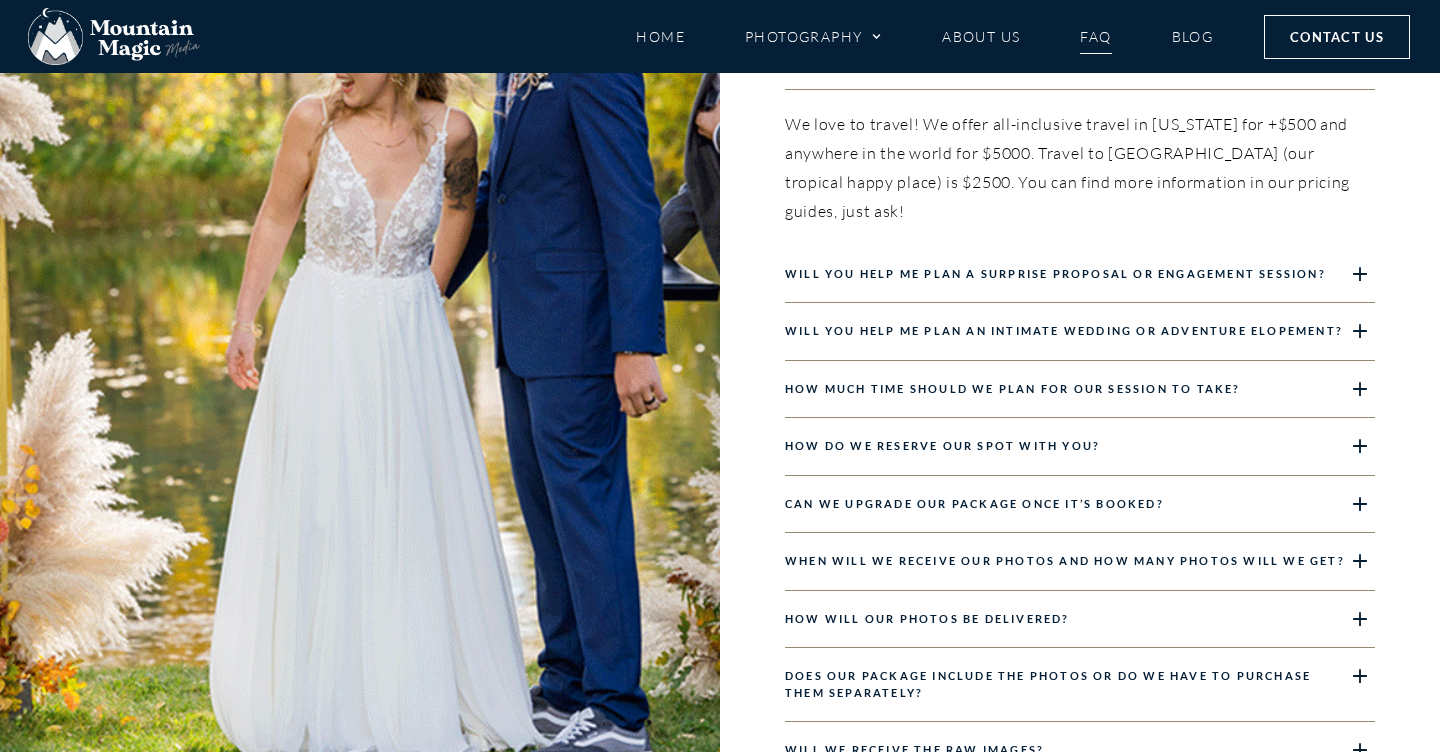 click on "How much time should we plan for our session to take?" at bounding box center (1013, 388) 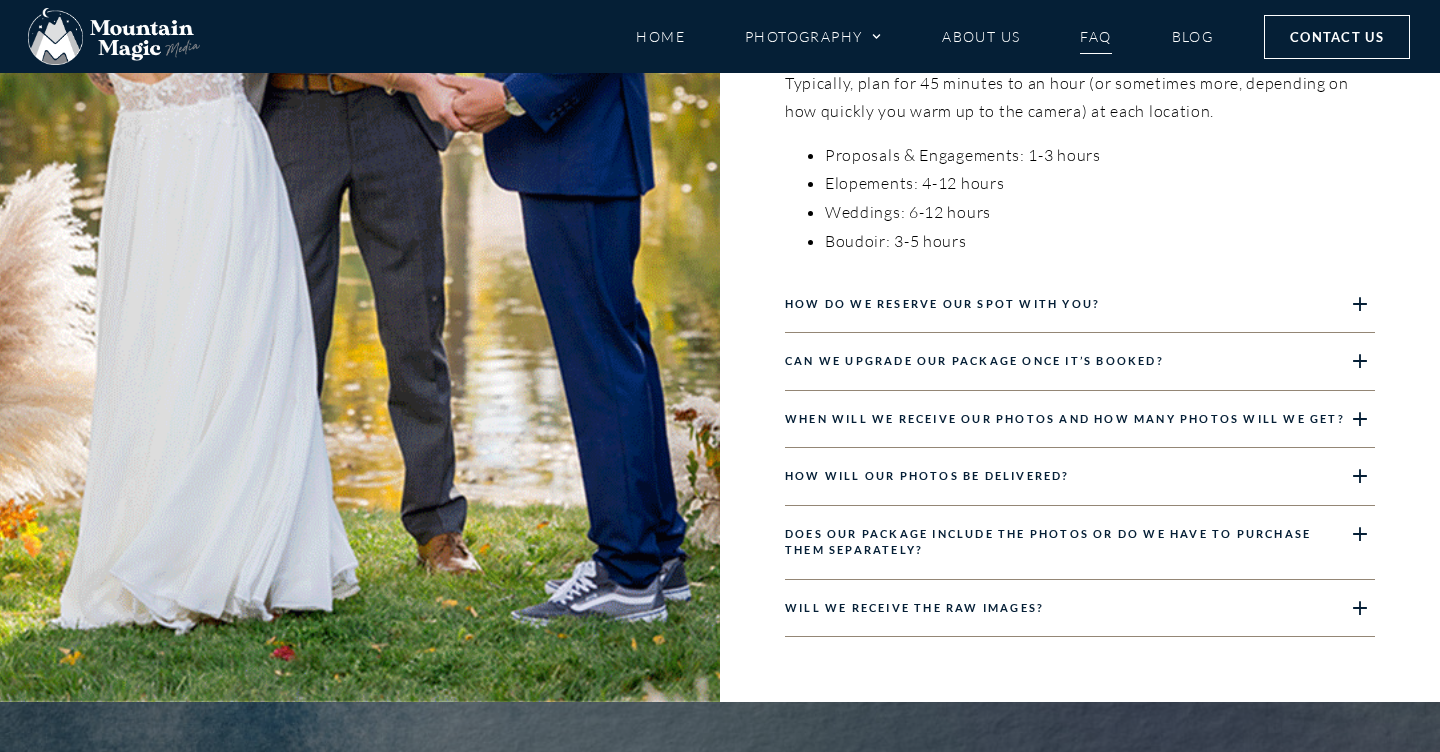scroll, scrollTop: 2685, scrollLeft: 0, axis: vertical 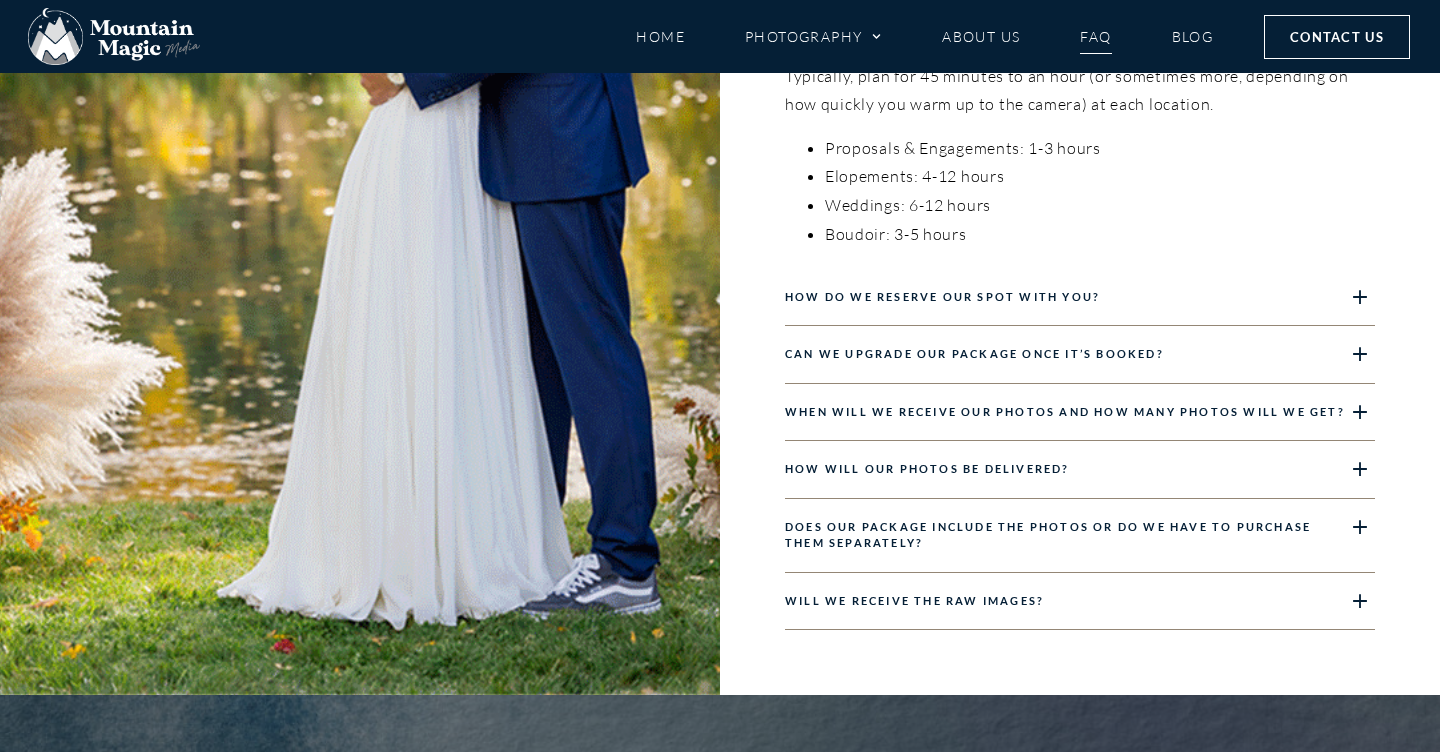 click on "Can we upgrade our package once it’s booked?" at bounding box center (1080, 355) 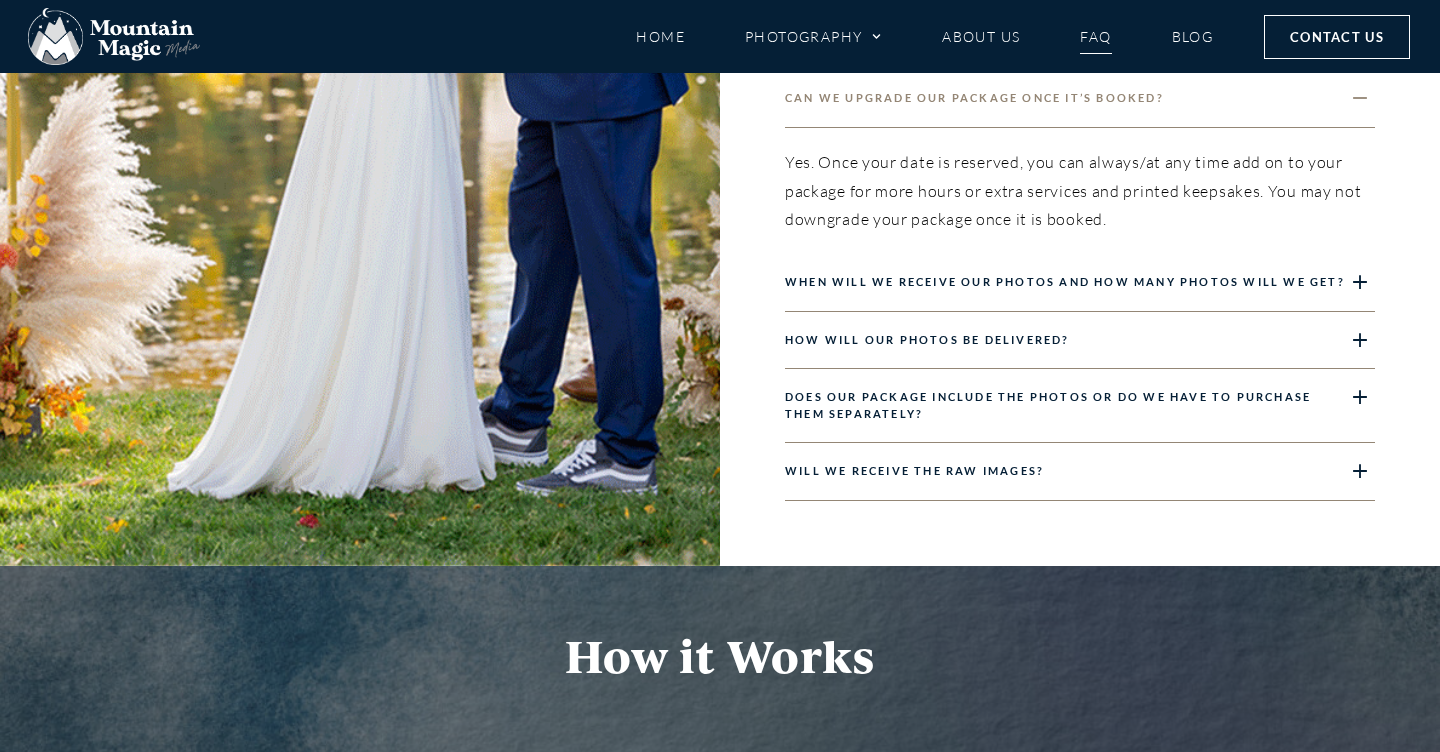 click on "When will we receive our photos and how many photos will we get?" at bounding box center (1080, 283) 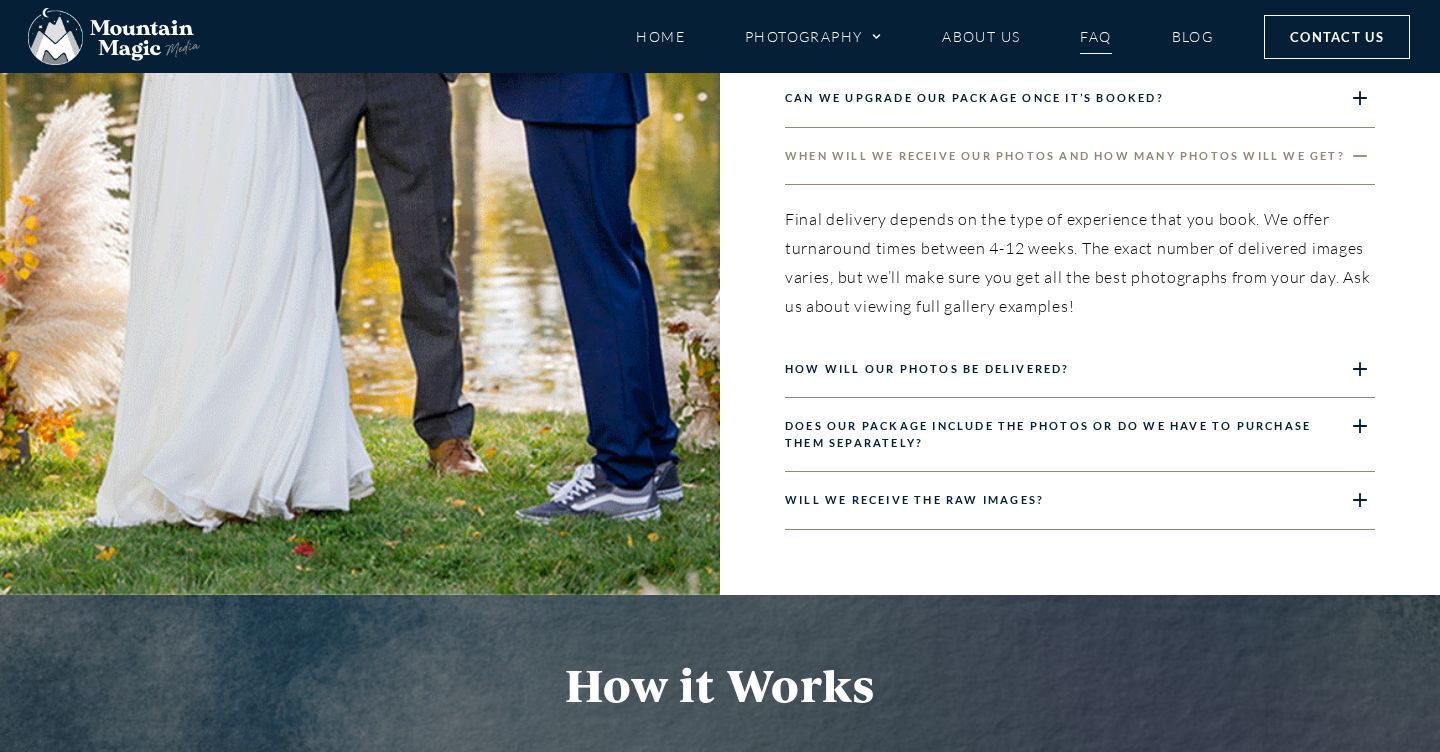 click on "How will our photos be delivered?" at bounding box center [927, 368] 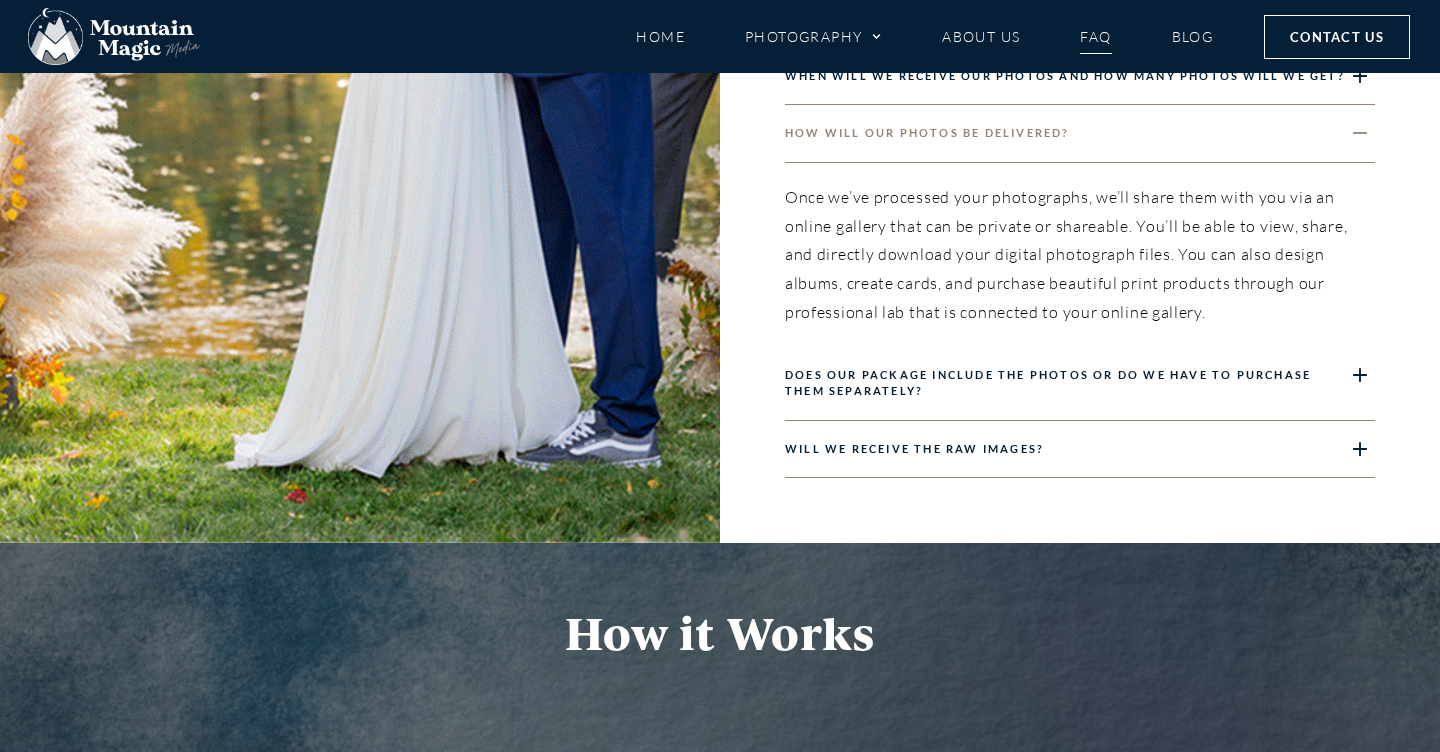scroll, scrollTop: 2767, scrollLeft: 0, axis: vertical 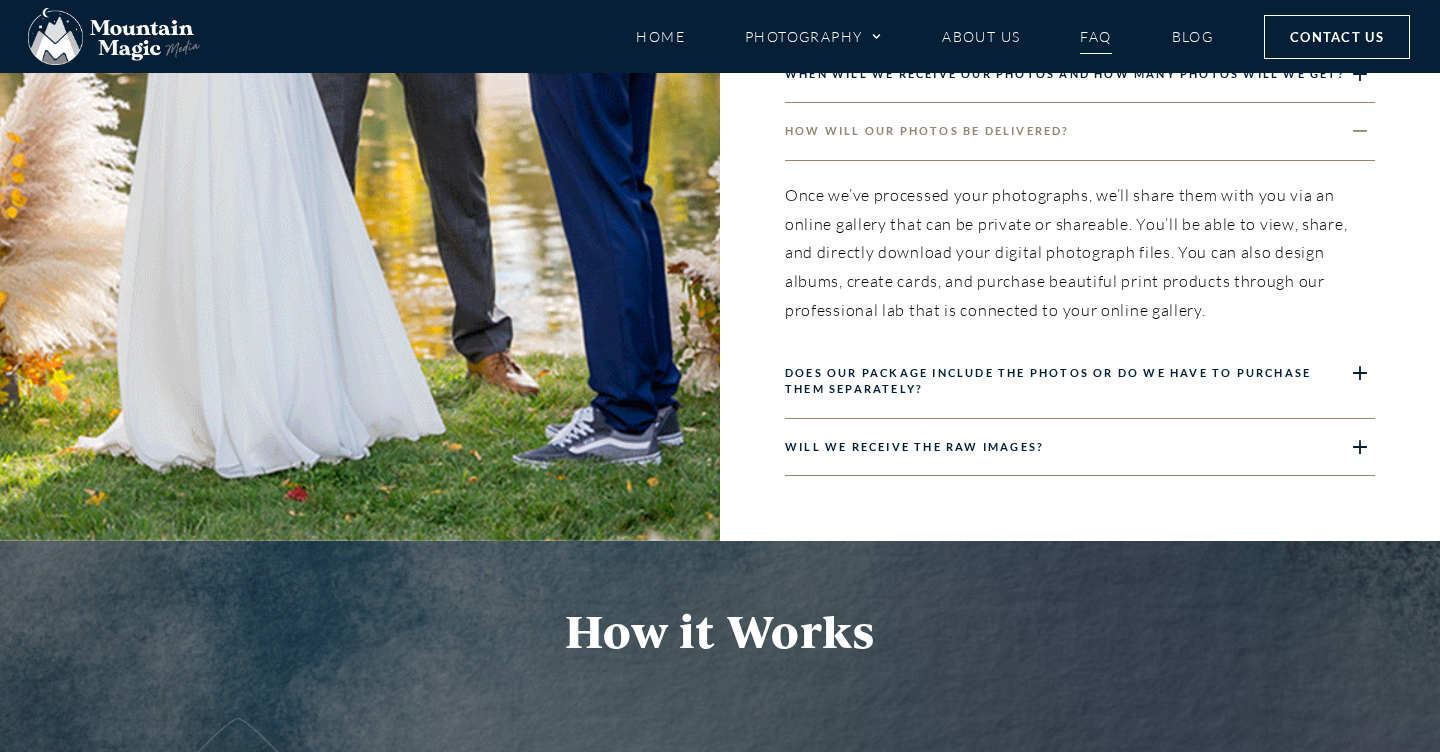click on "Does our package include the photos or do we have to purchase them separately?" at bounding box center [1048, 381] 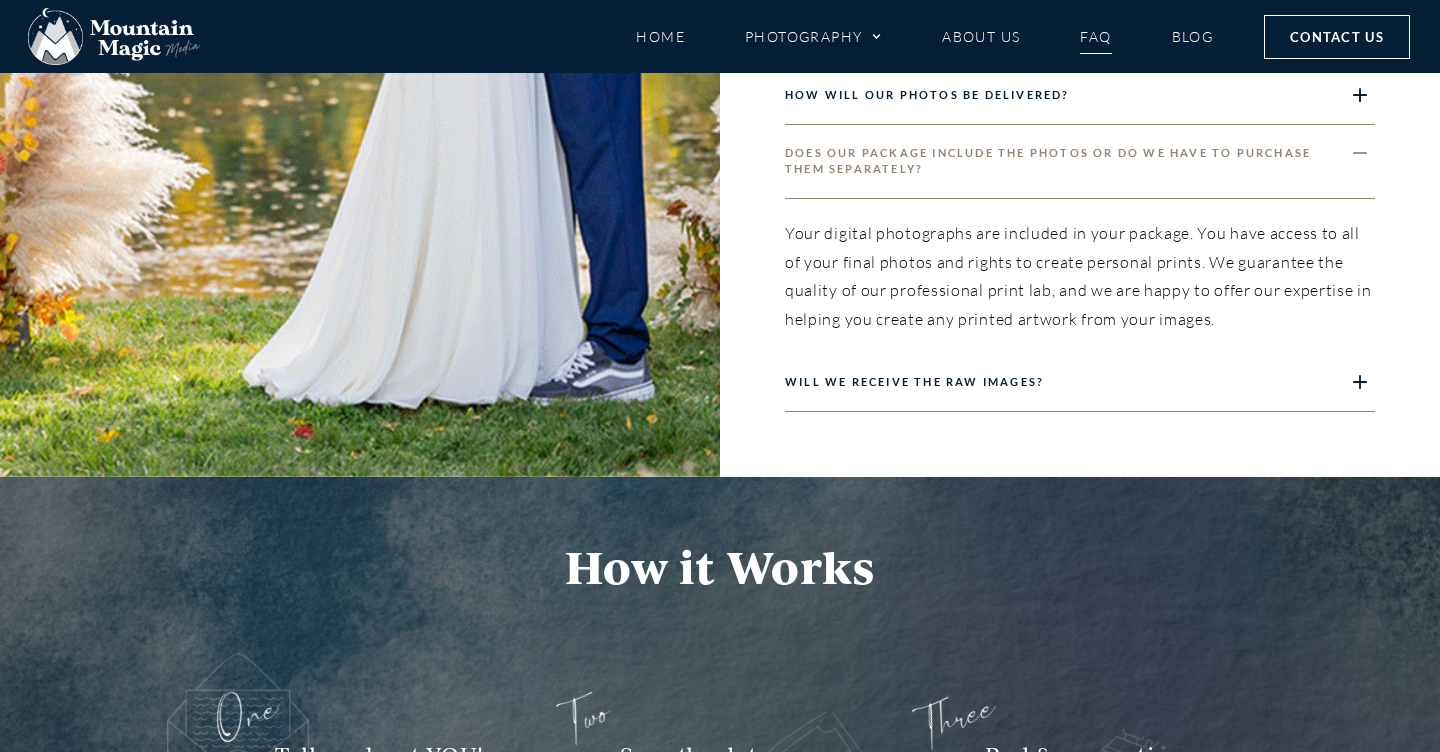 scroll, scrollTop: 2806, scrollLeft: 0, axis: vertical 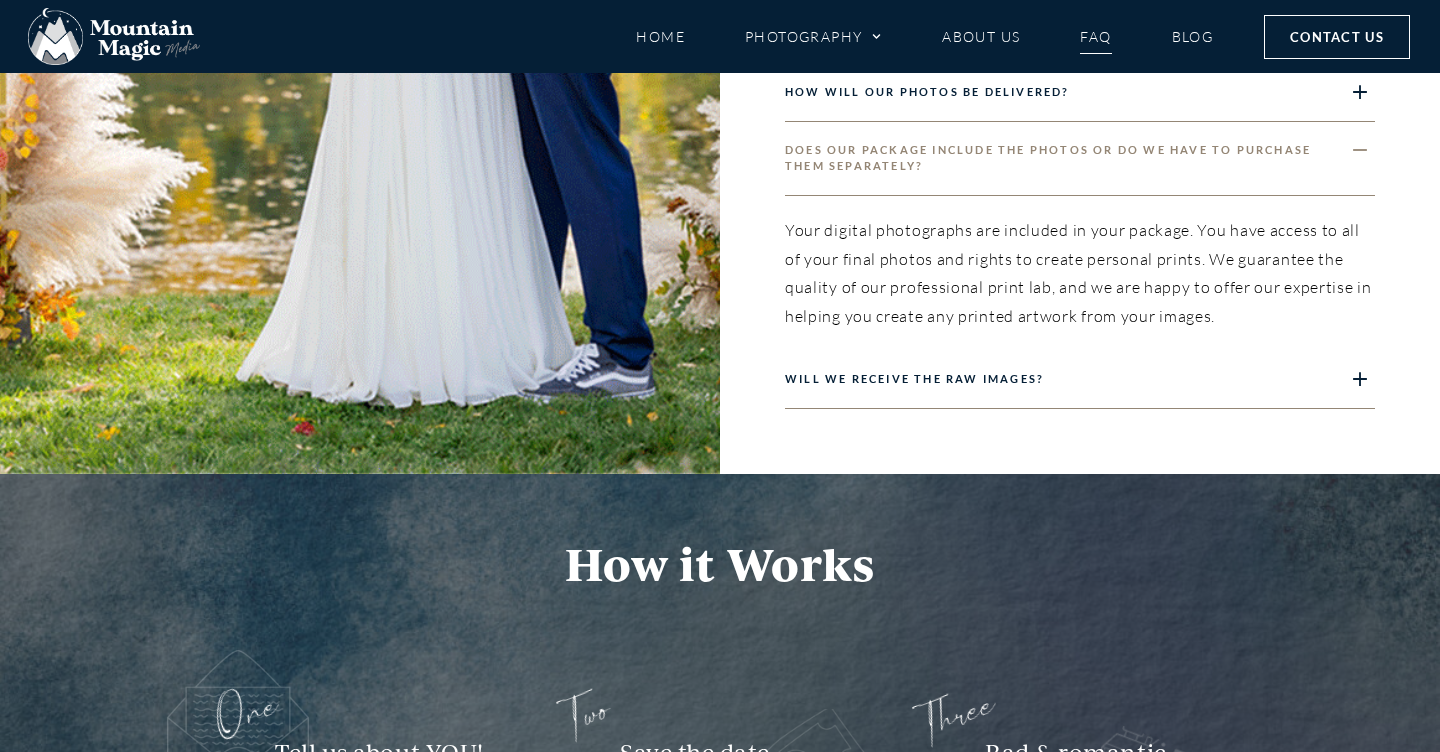 click on "Will we receive the RAW images?" at bounding box center [914, 378] 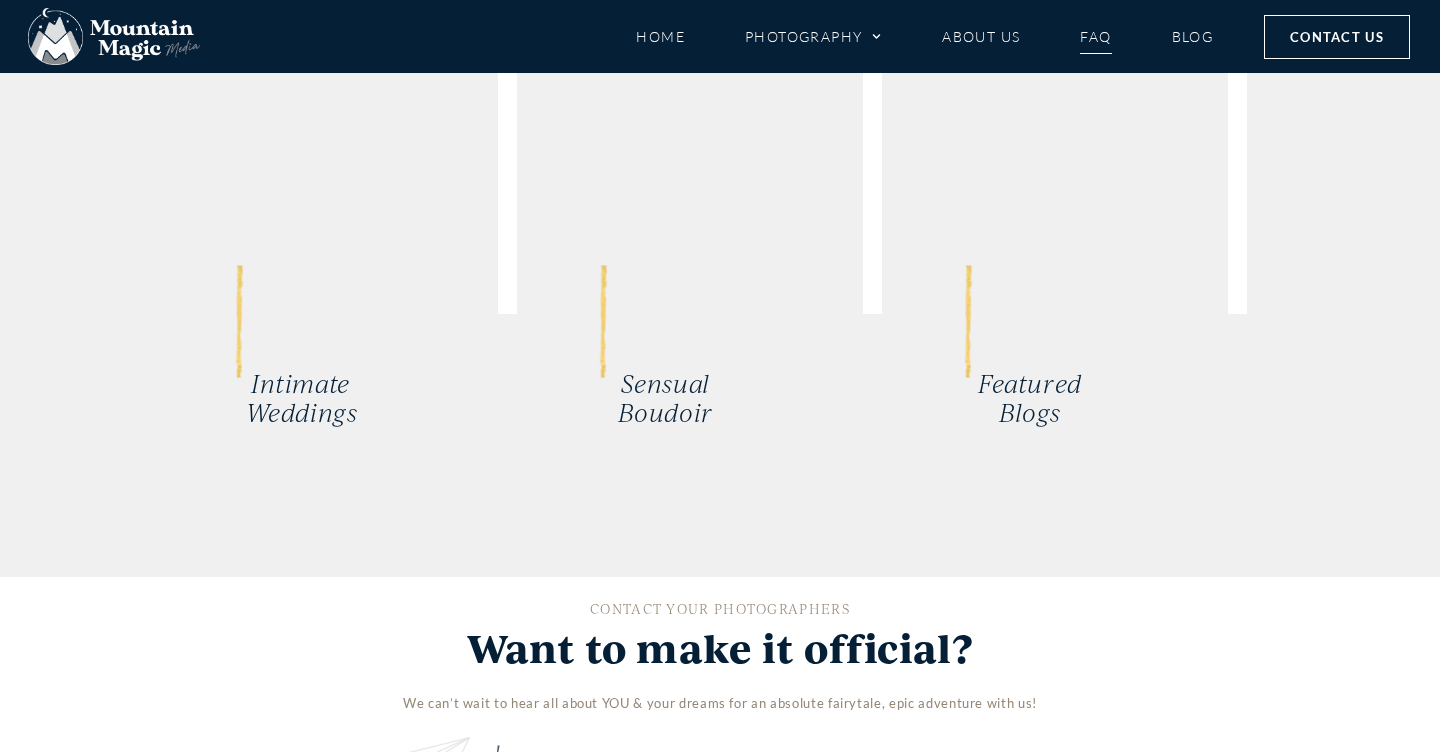 scroll, scrollTop: 6243, scrollLeft: 0, axis: vertical 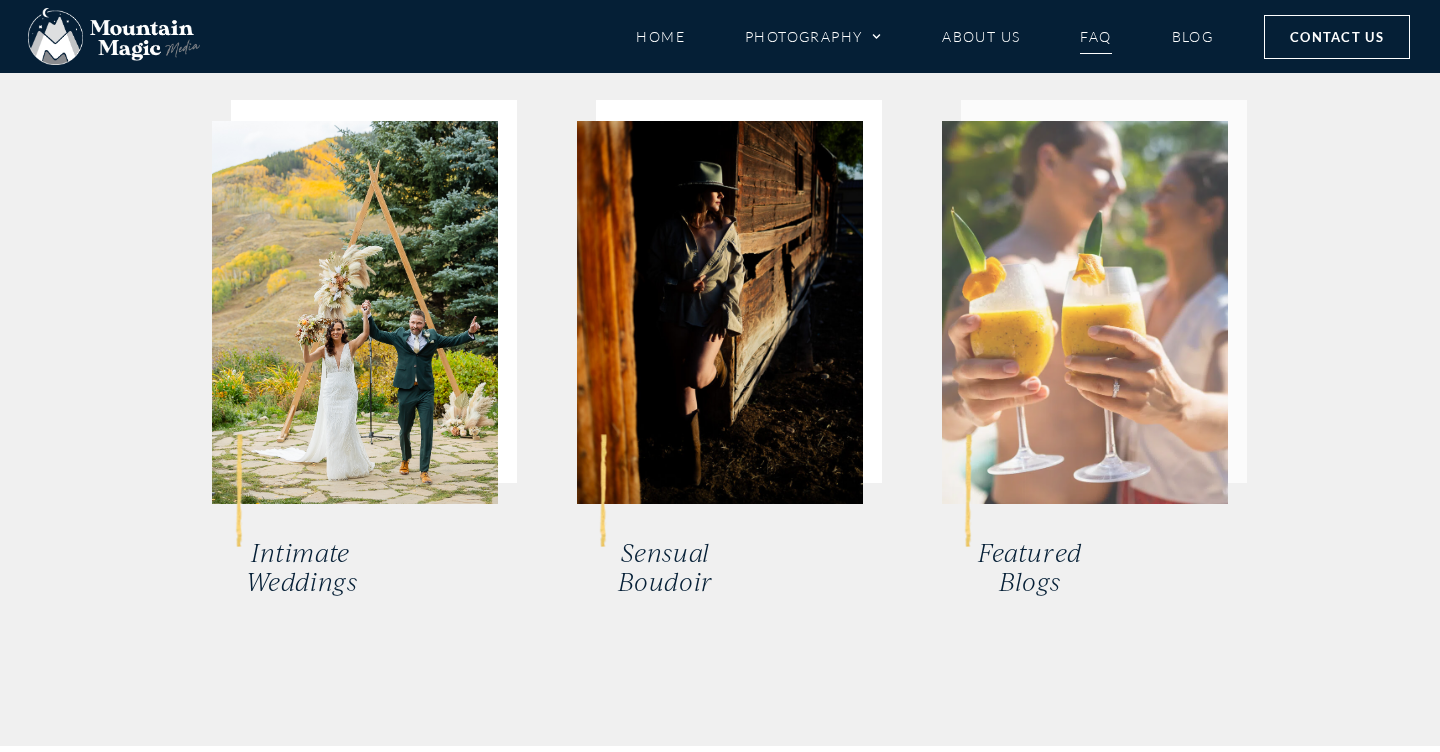click at bounding box center (1085, 312) 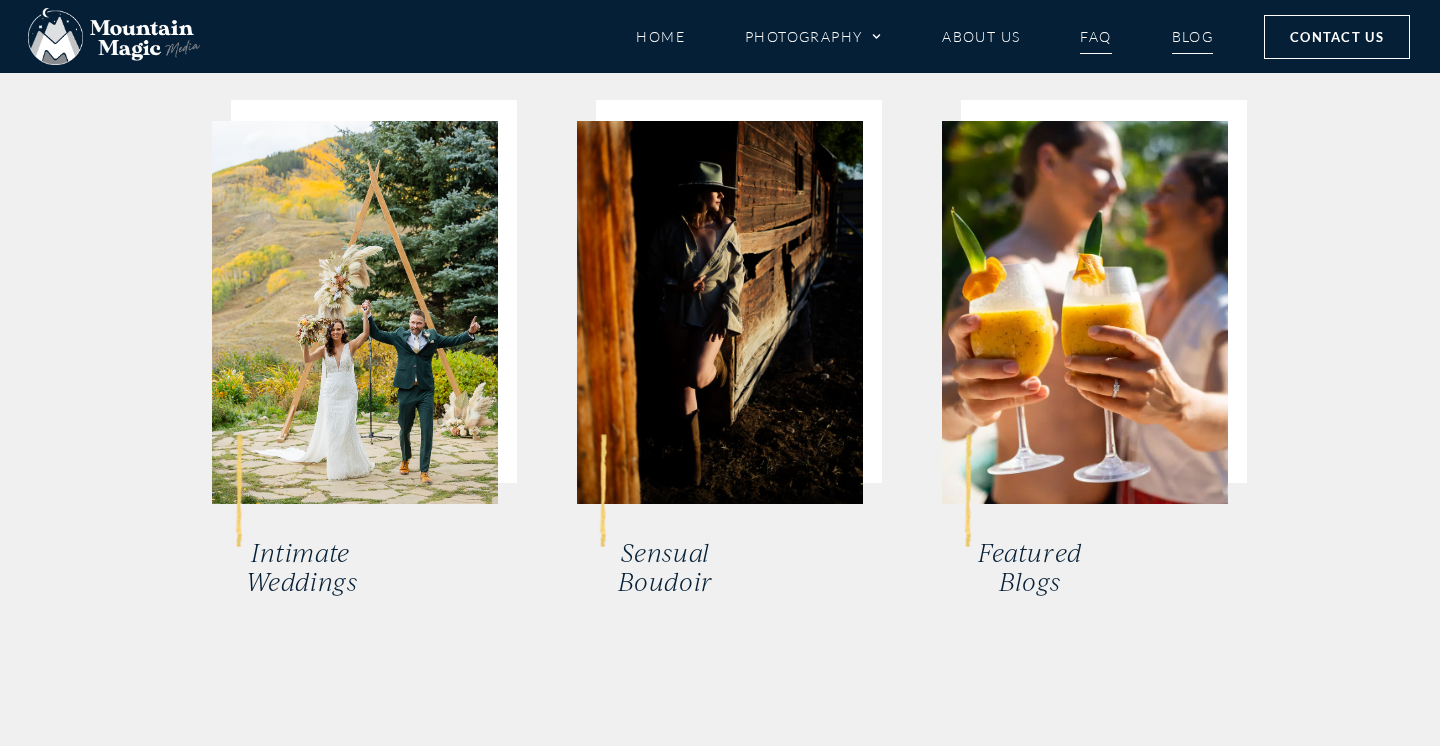 click on "Blog" 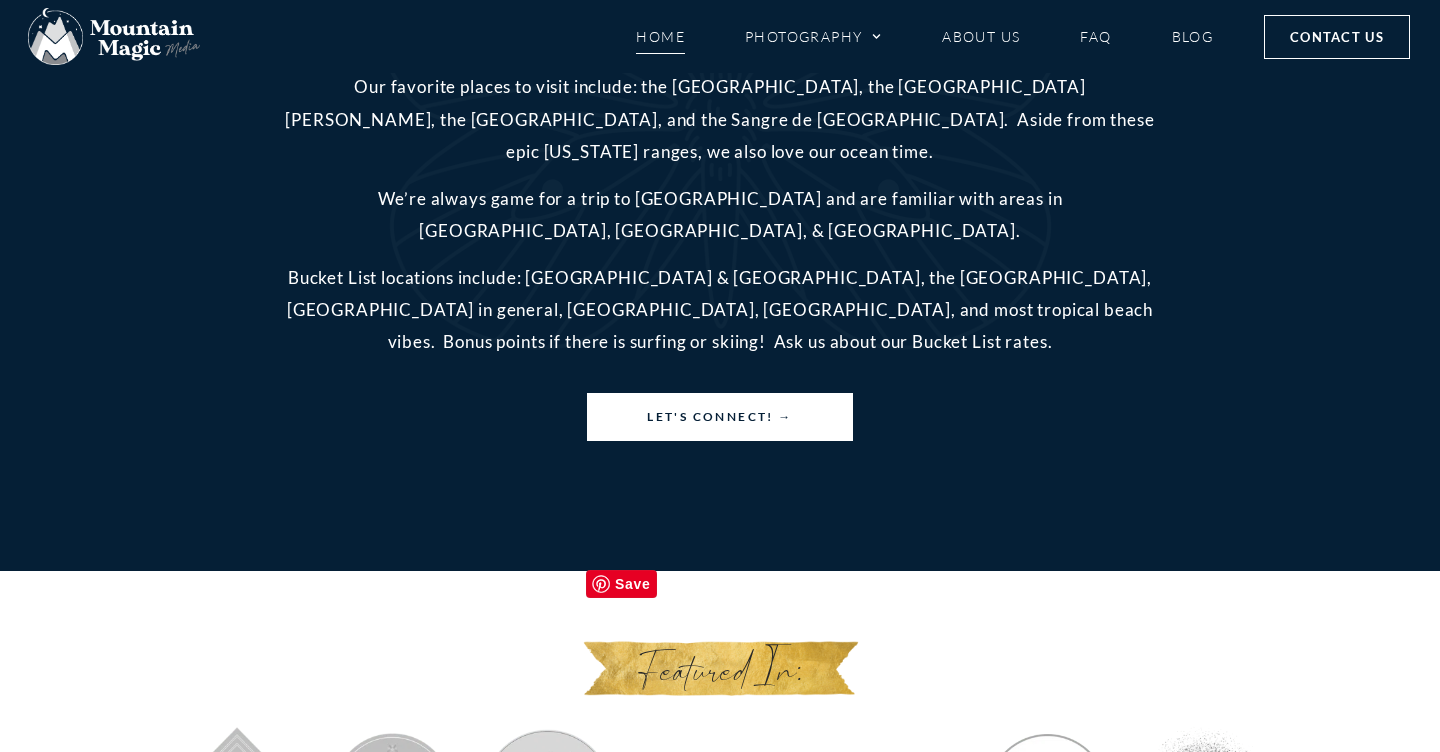scroll, scrollTop: 8759, scrollLeft: 0, axis: vertical 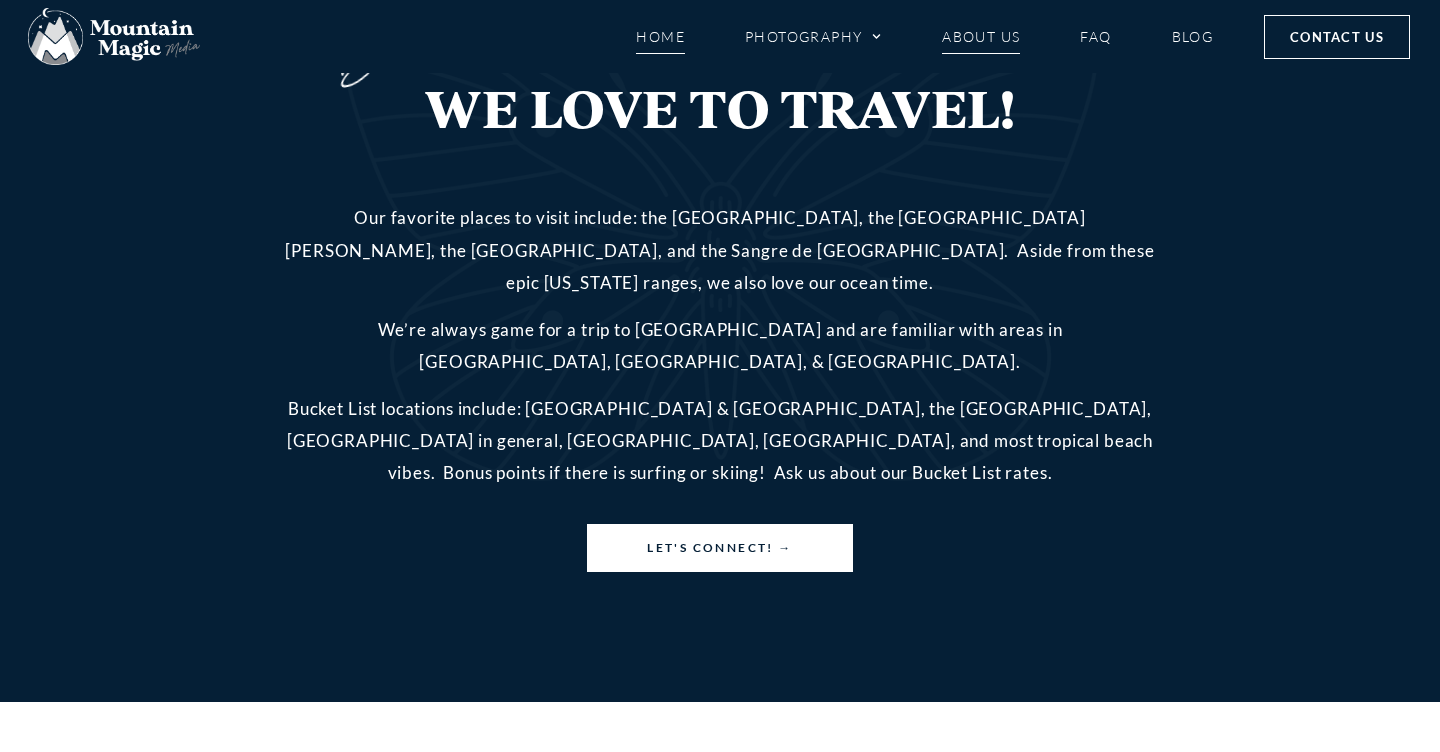 click on "About Us" 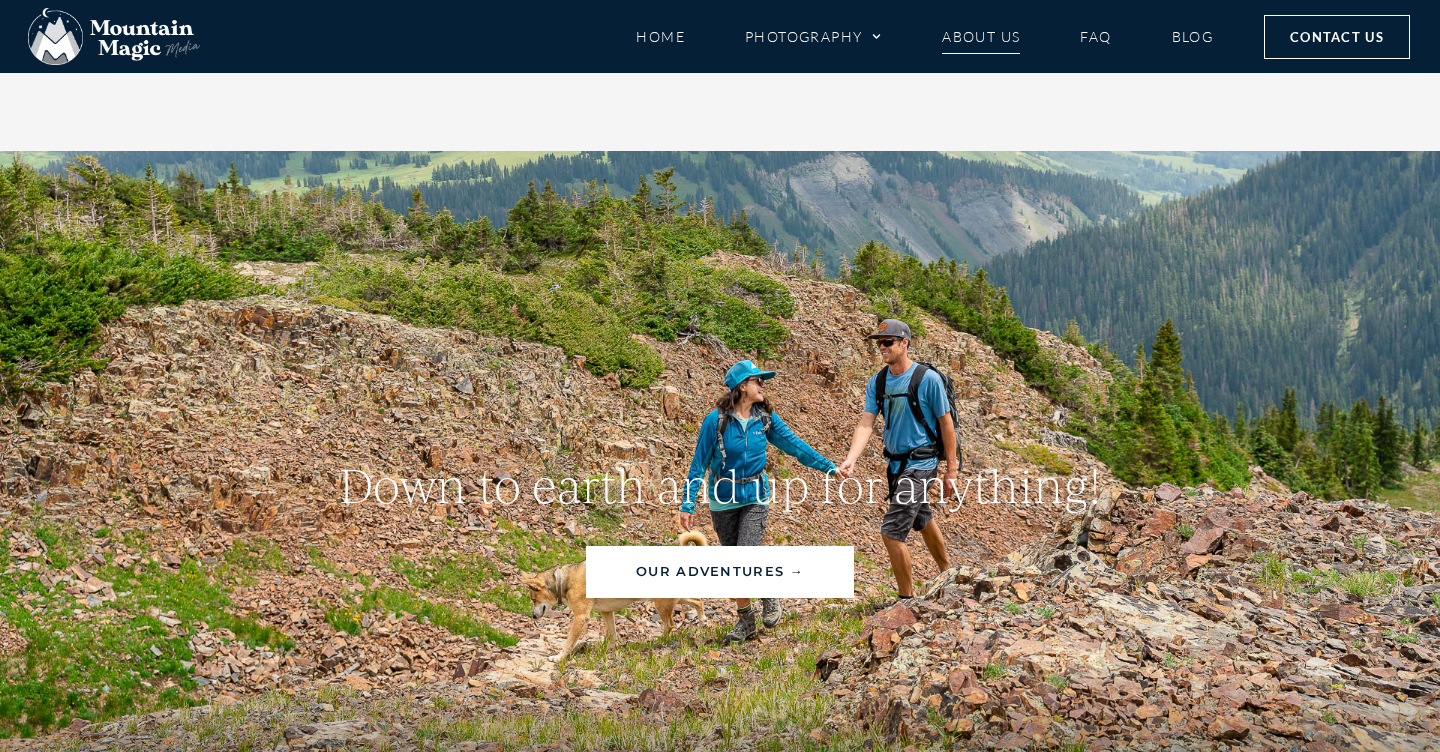 scroll, scrollTop: 6383, scrollLeft: 0, axis: vertical 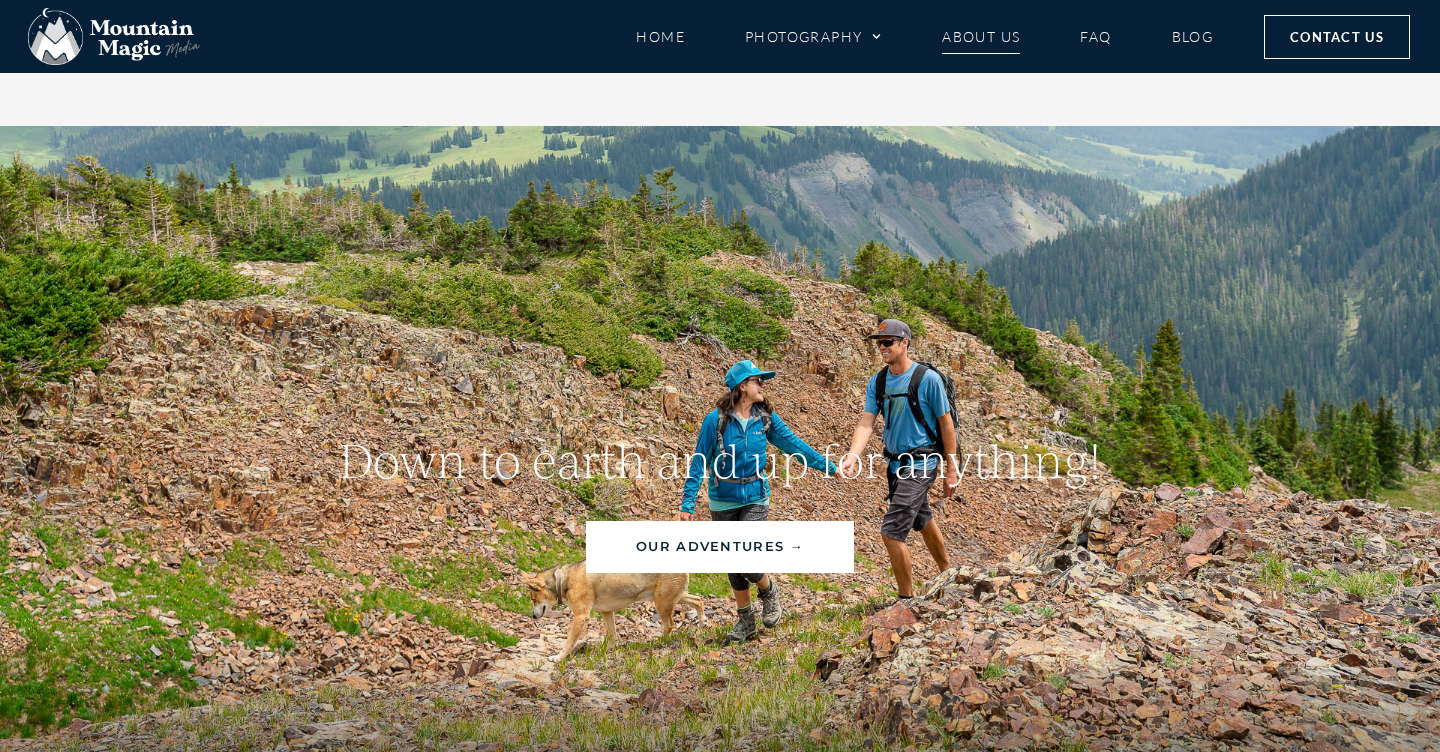 click on "OUR ADVENTURES →" at bounding box center (720, 546) 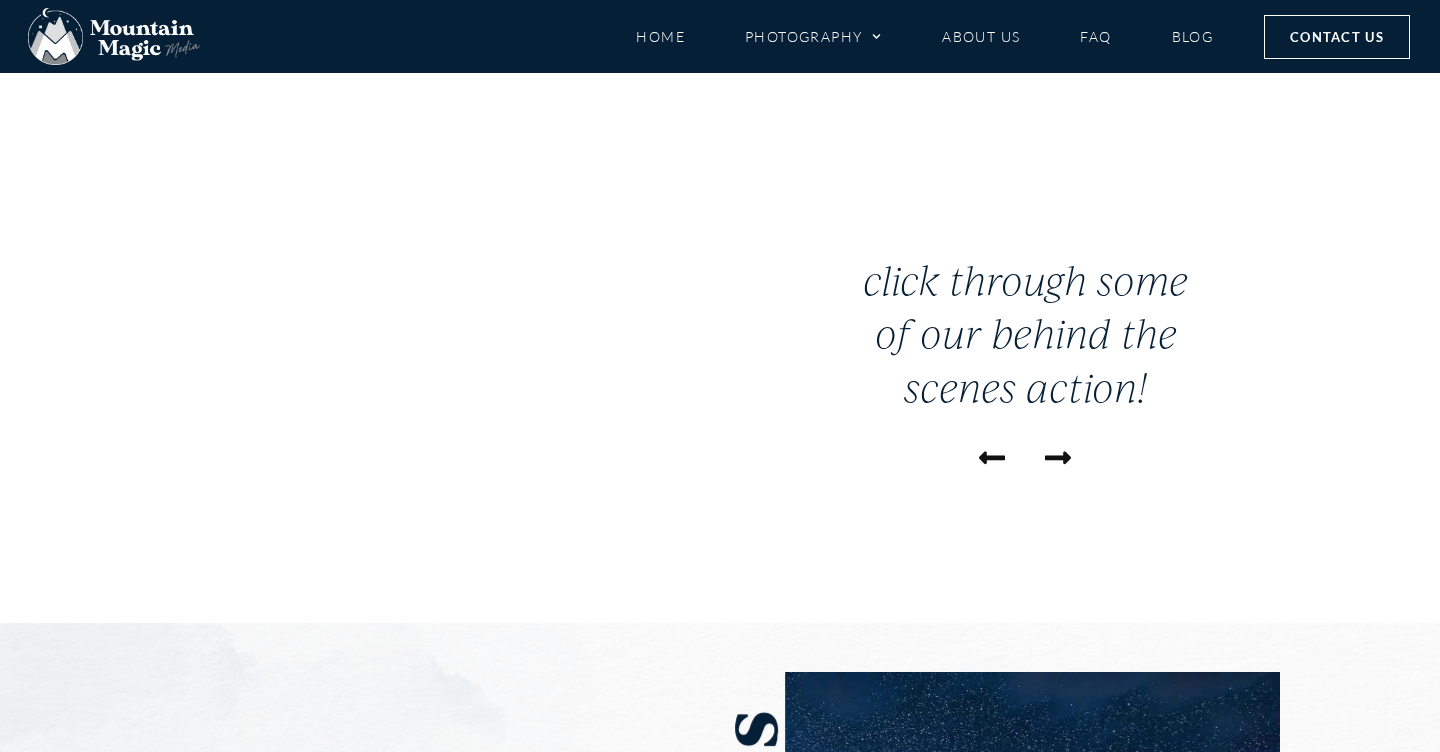 scroll, scrollTop: 0, scrollLeft: 0, axis: both 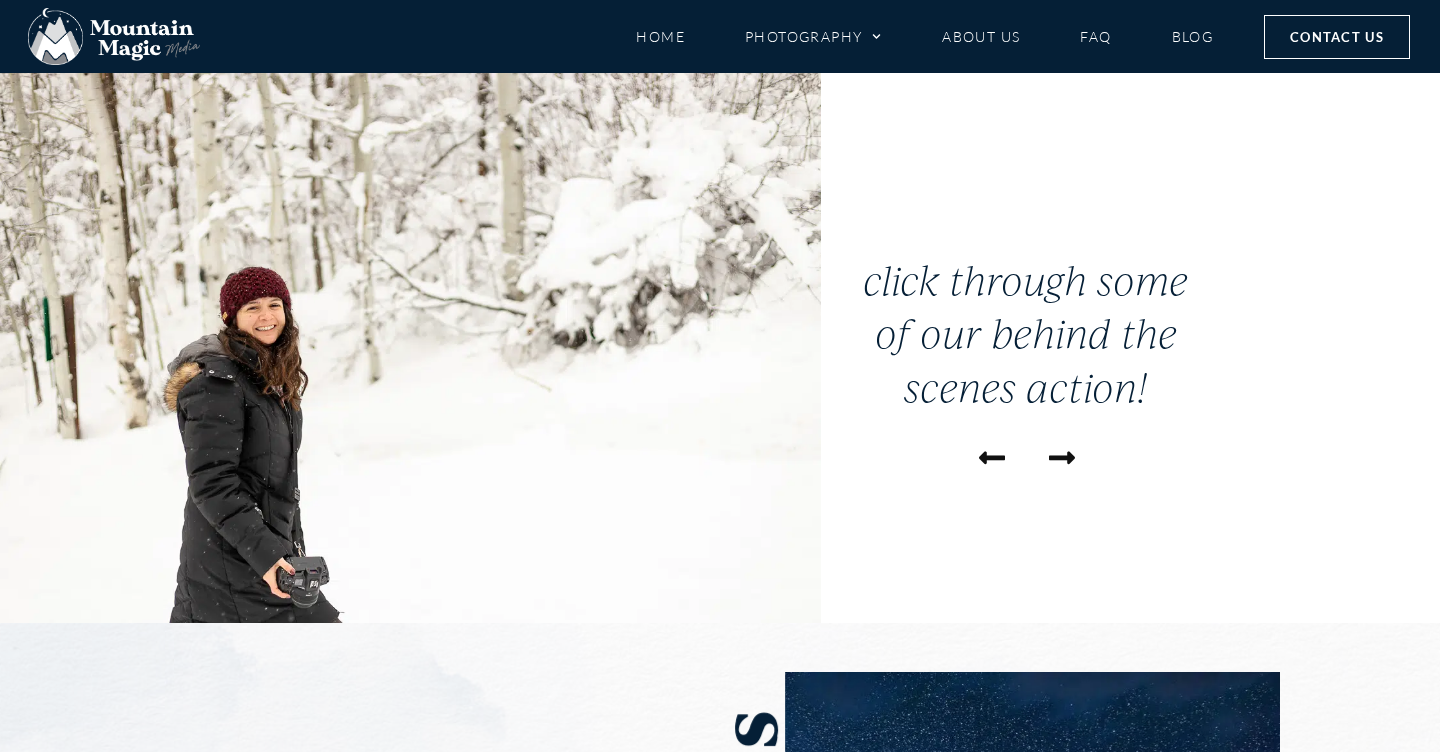 click 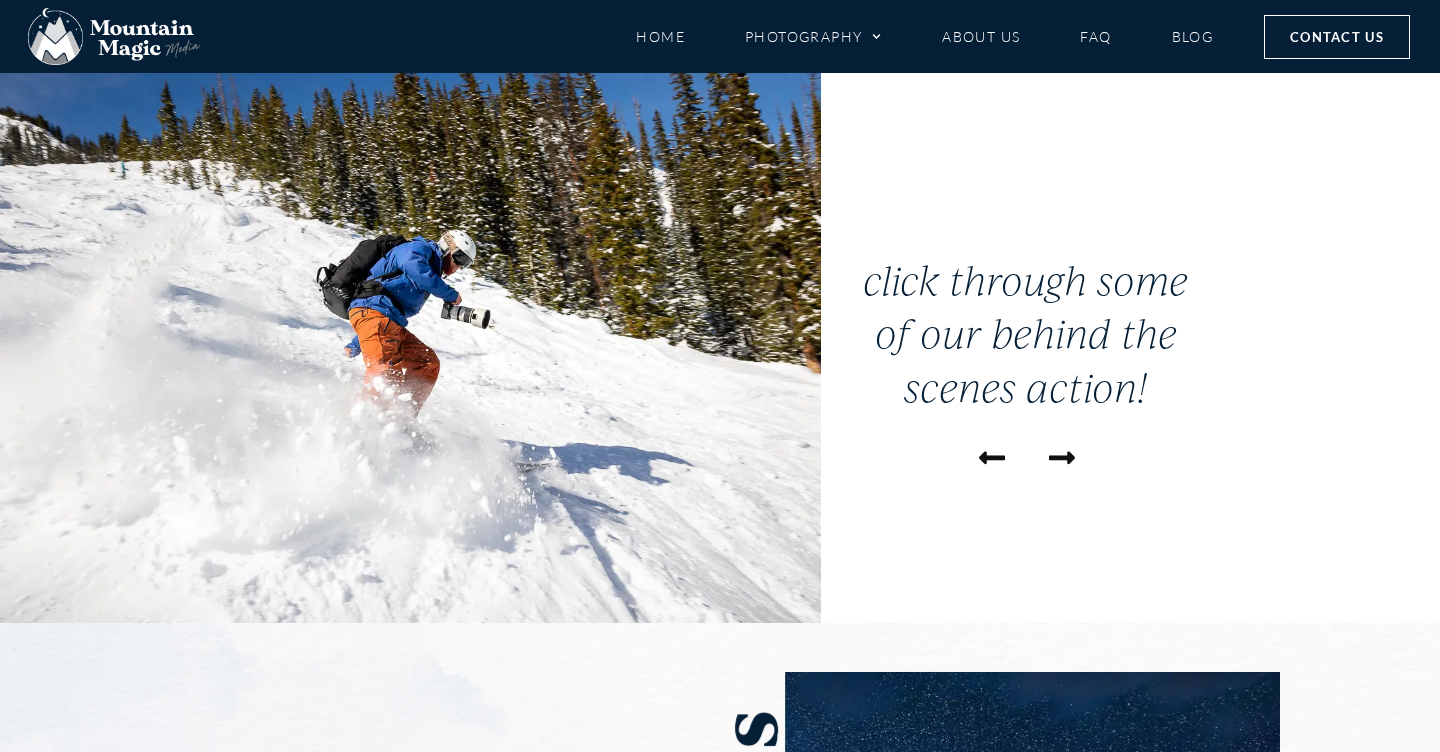 click 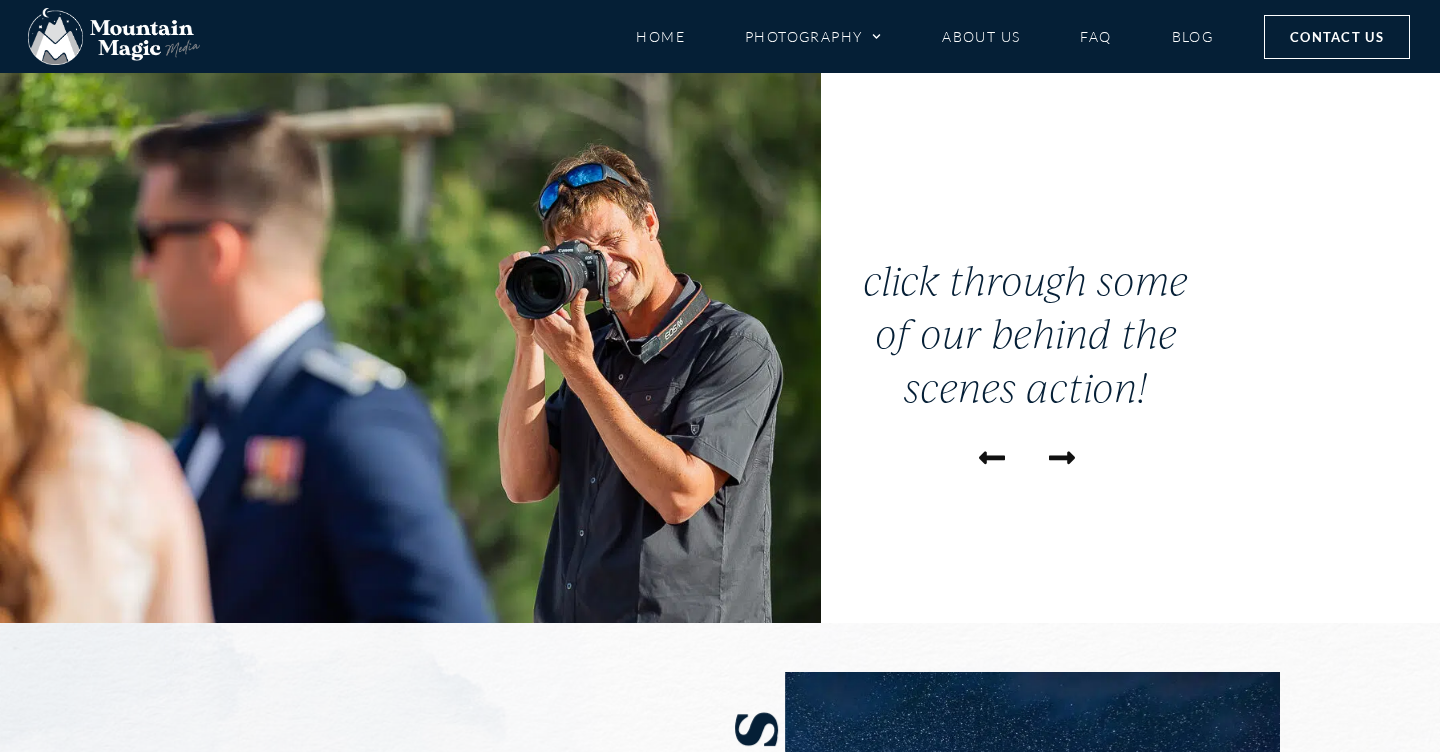 click 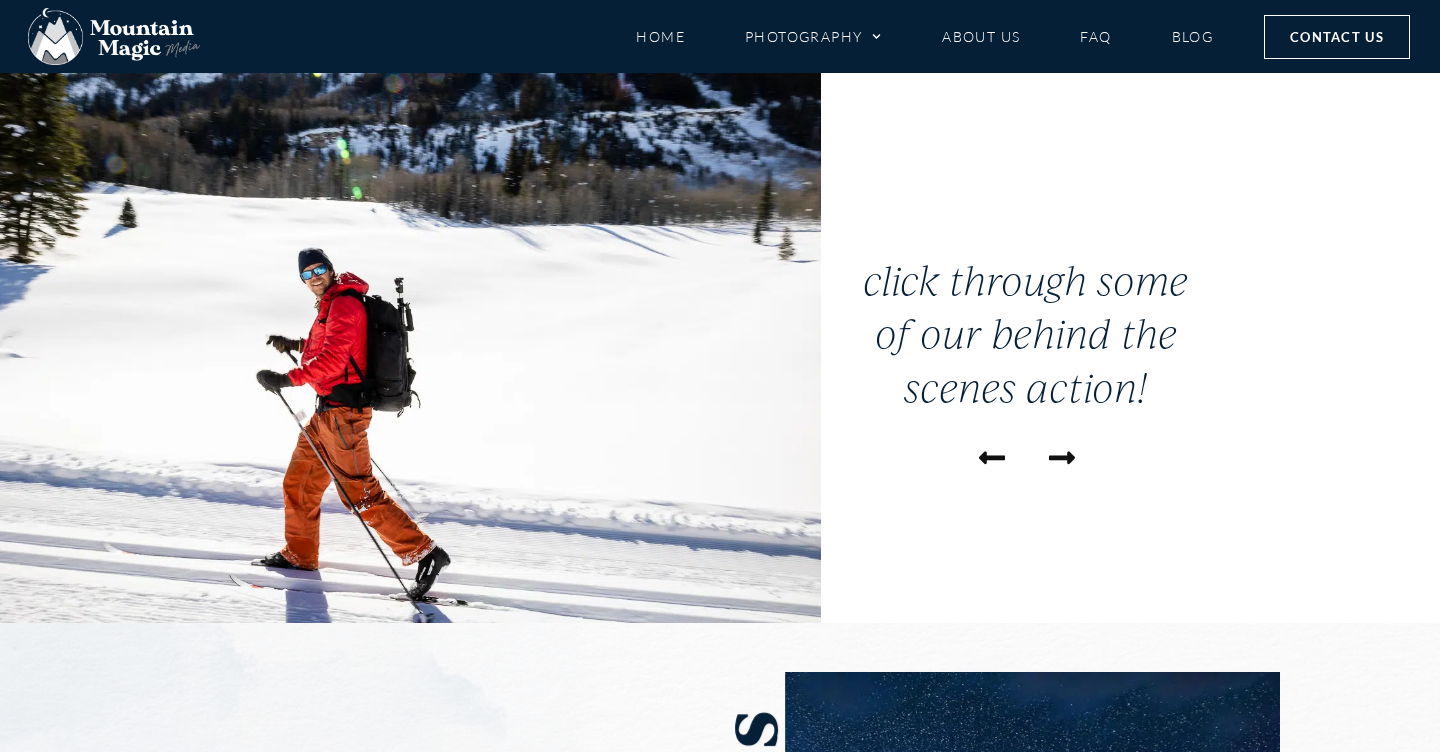 click 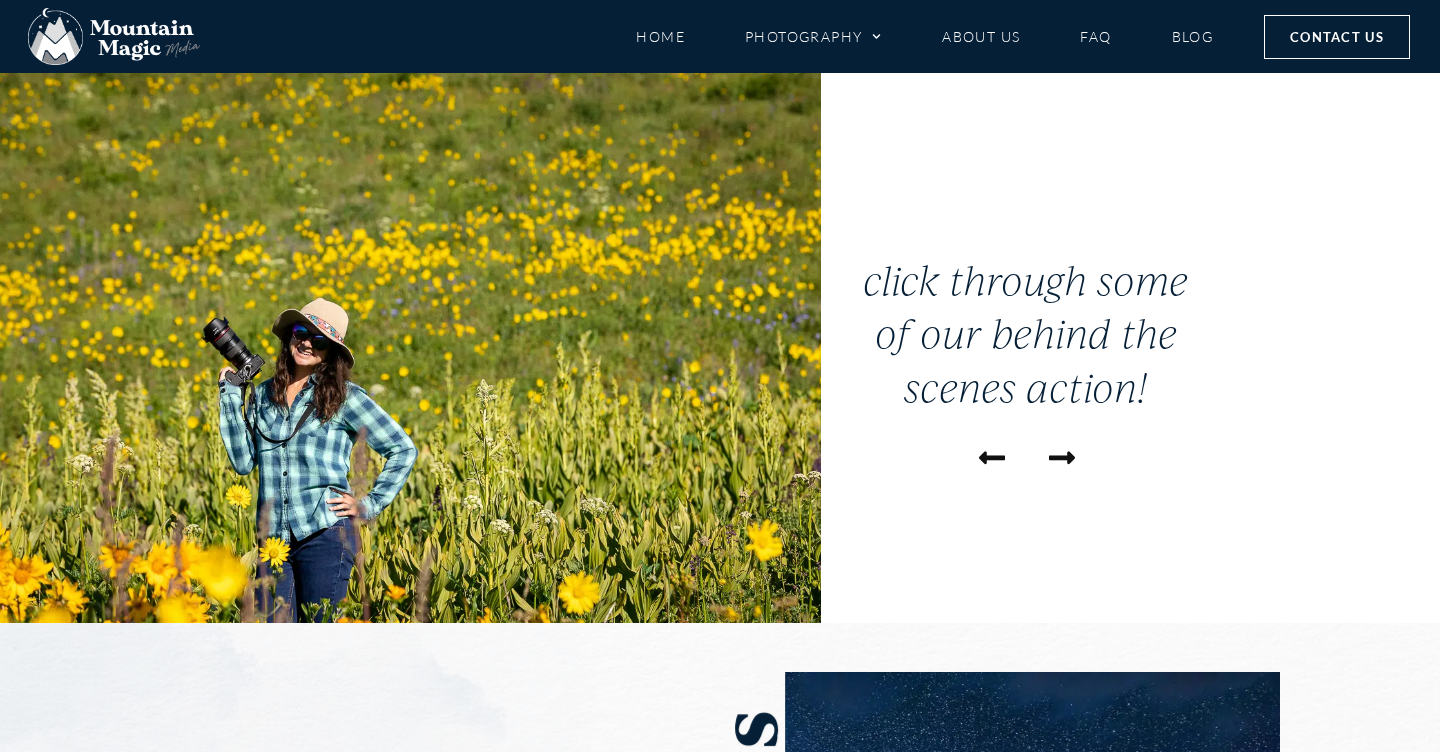 click 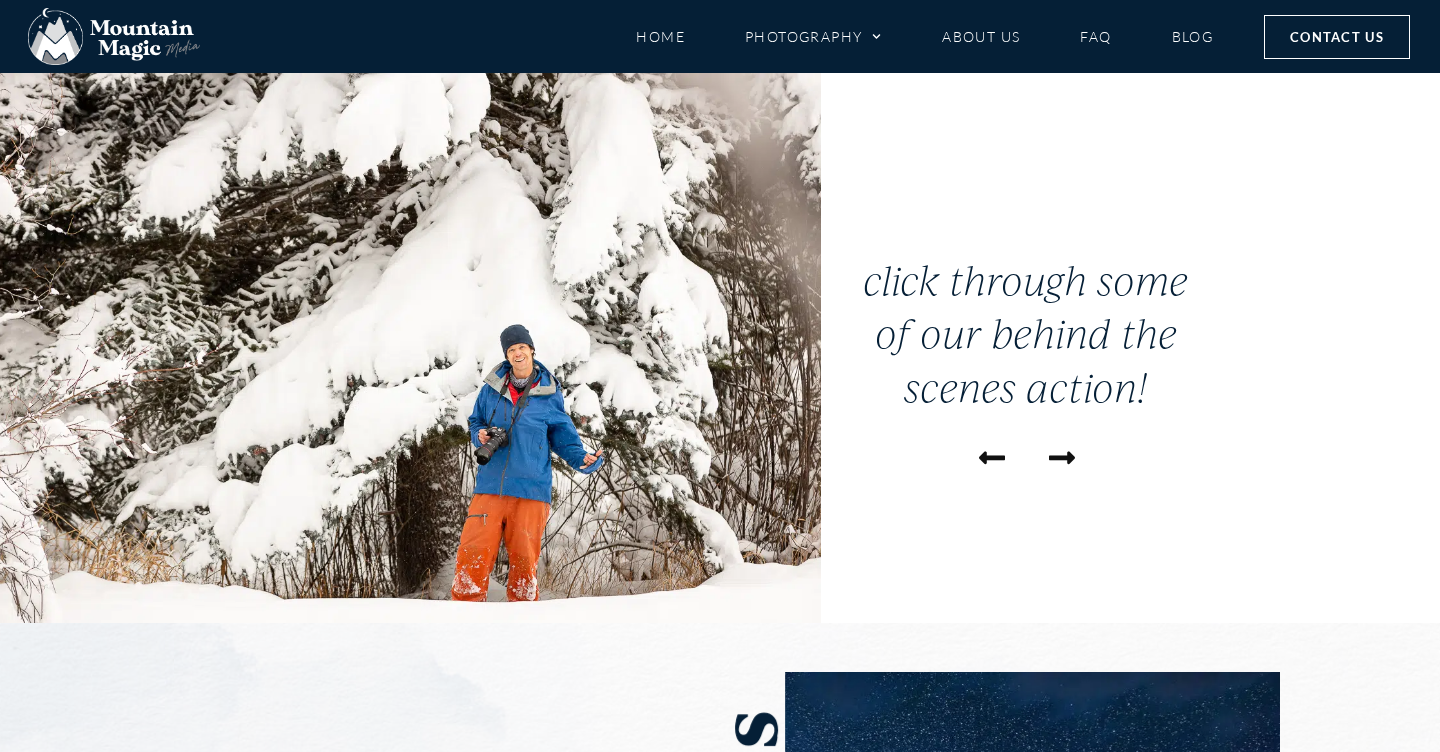 click 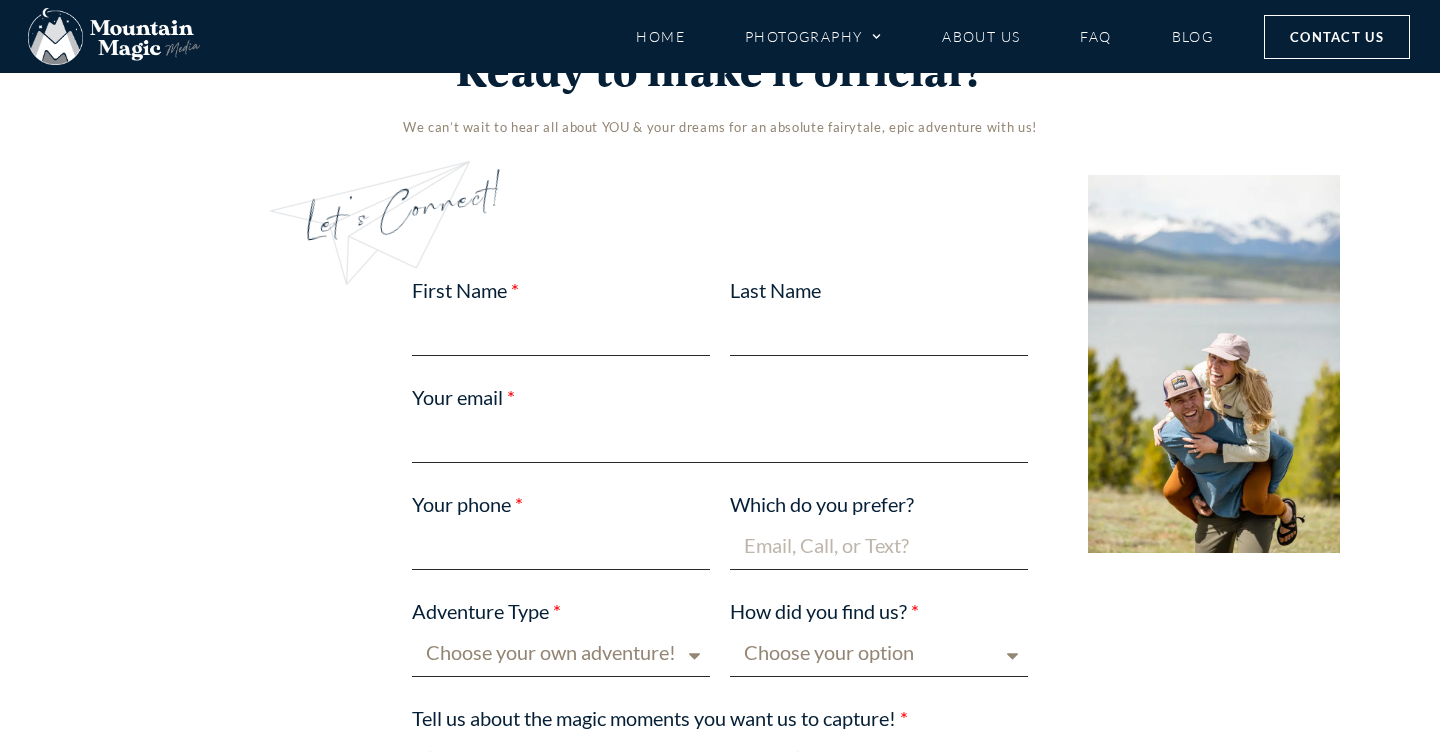 scroll, scrollTop: 3885, scrollLeft: 0, axis: vertical 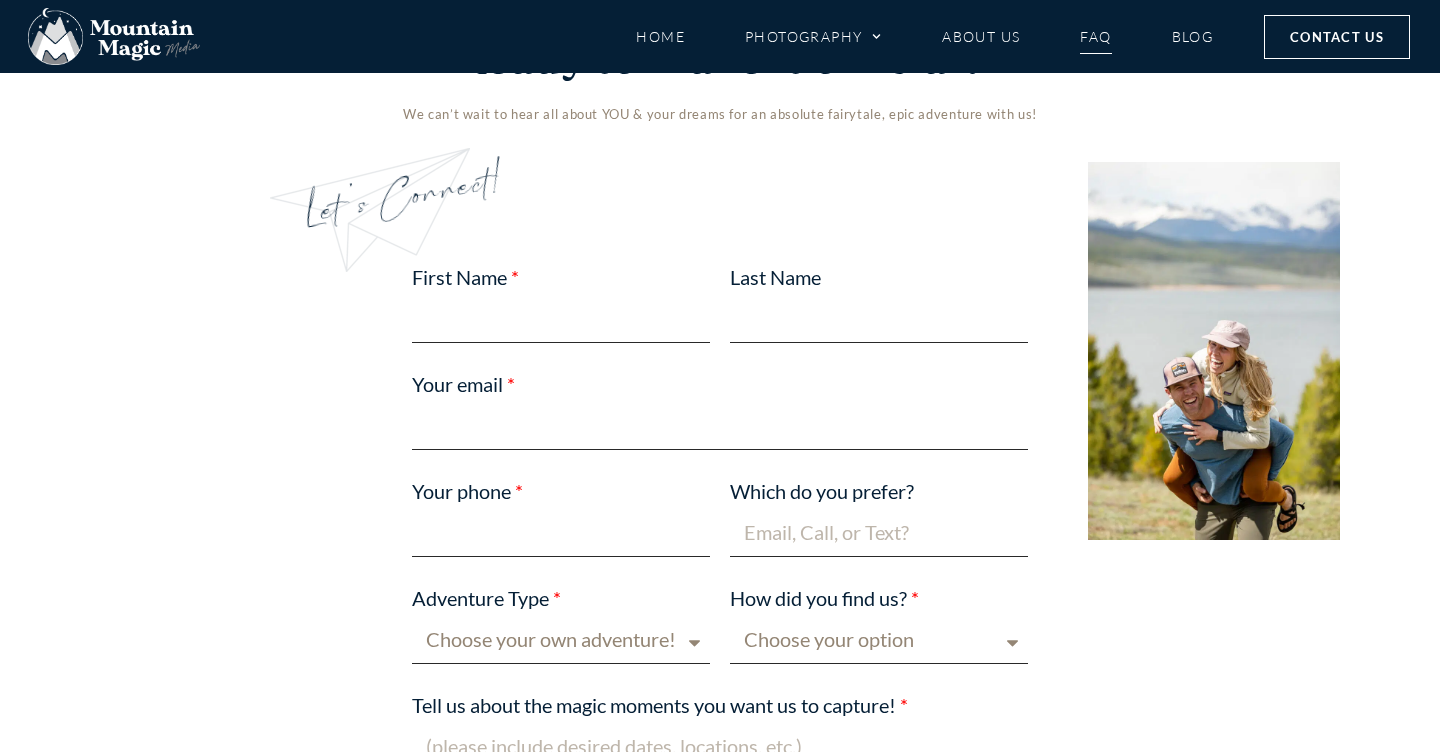 click on "FAQ" 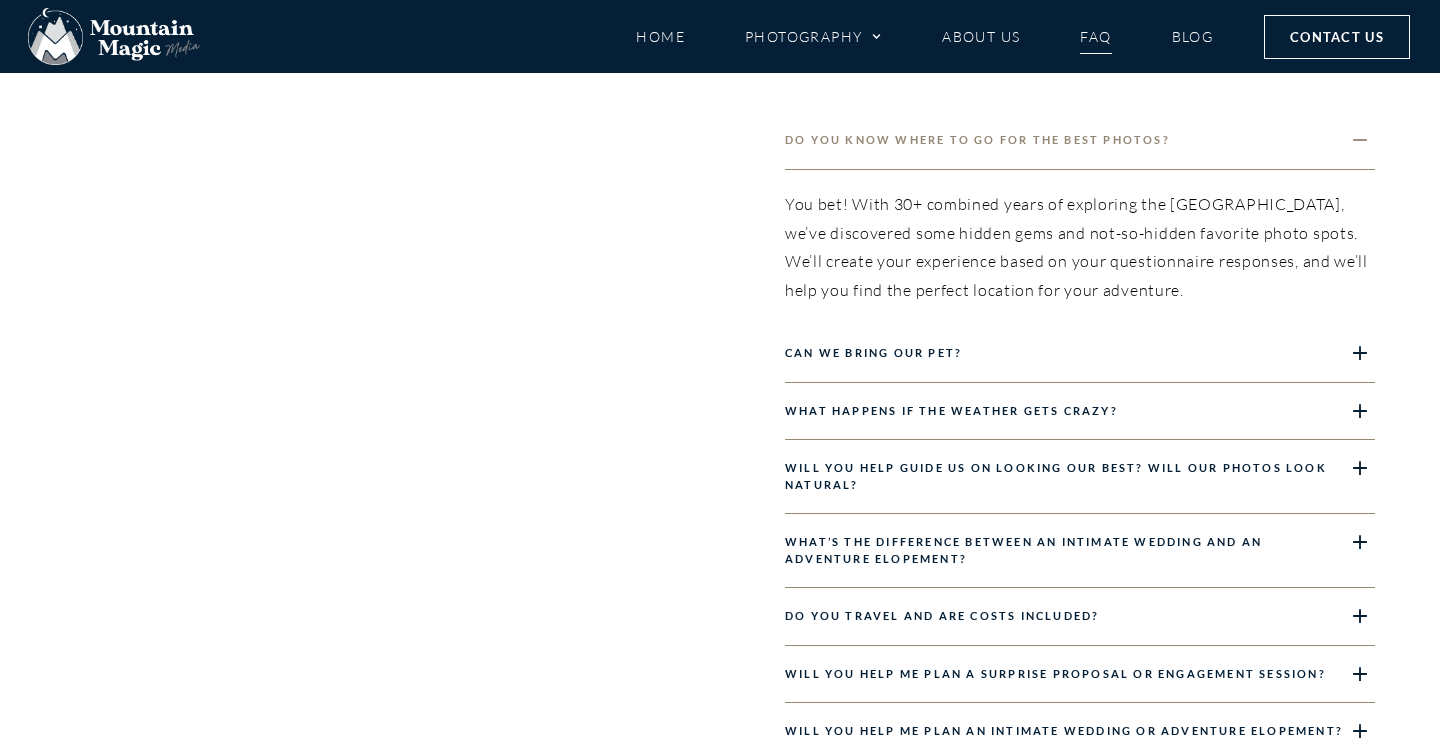 scroll, scrollTop: 1699, scrollLeft: 0, axis: vertical 